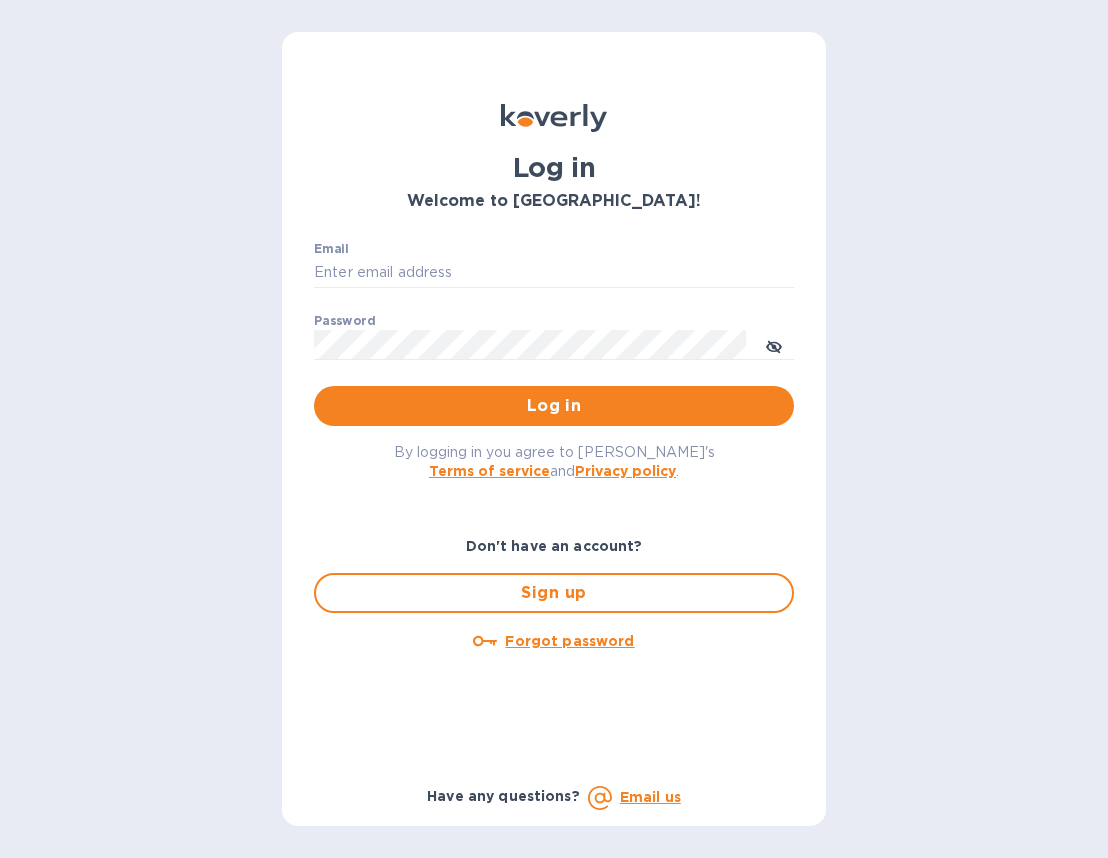 scroll, scrollTop: 0, scrollLeft: 0, axis: both 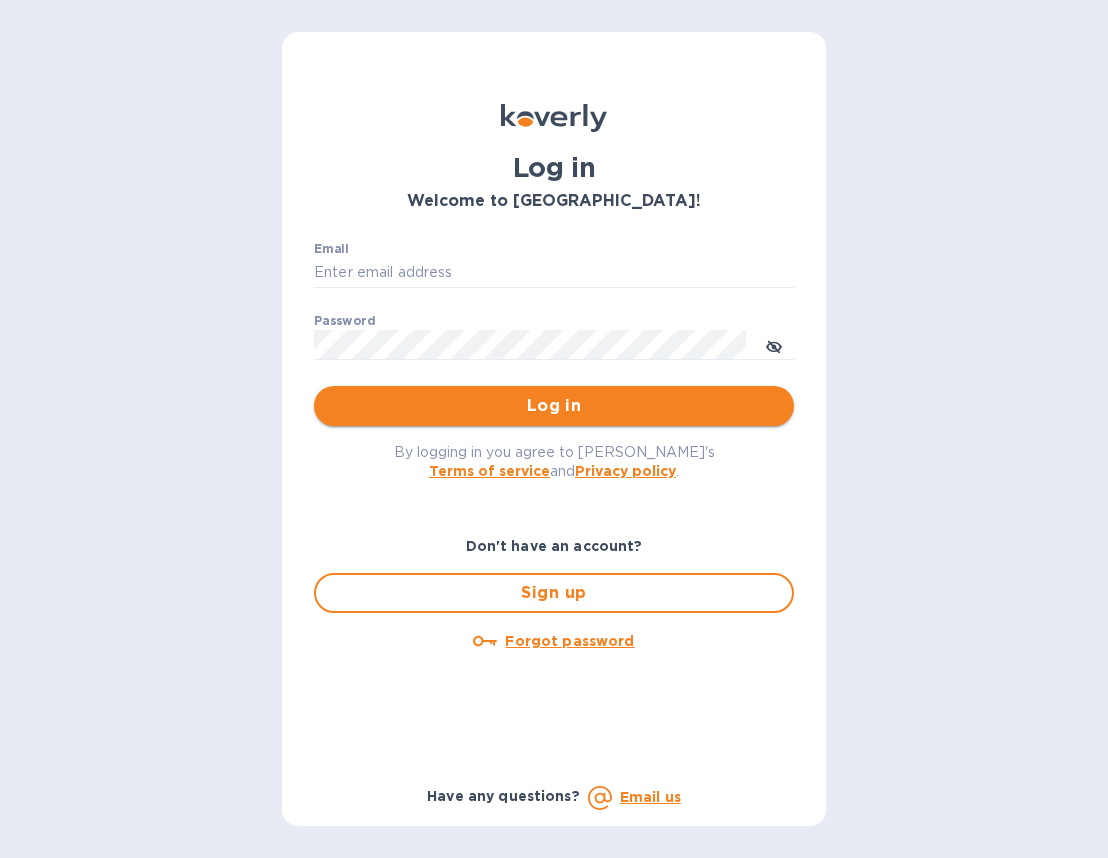 type on "[EMAIL_ADDRESS][DOMAIN_NAME]" 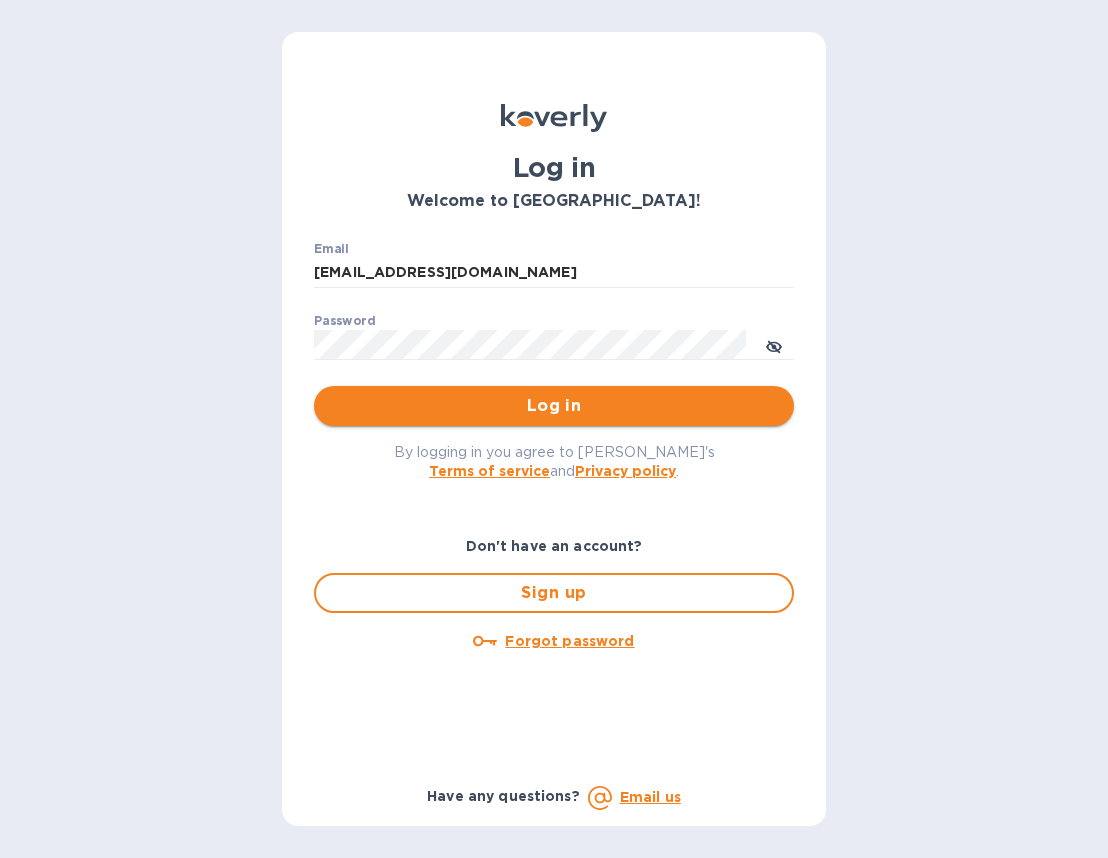 click on "Log in" at bounding box center [554, 406] 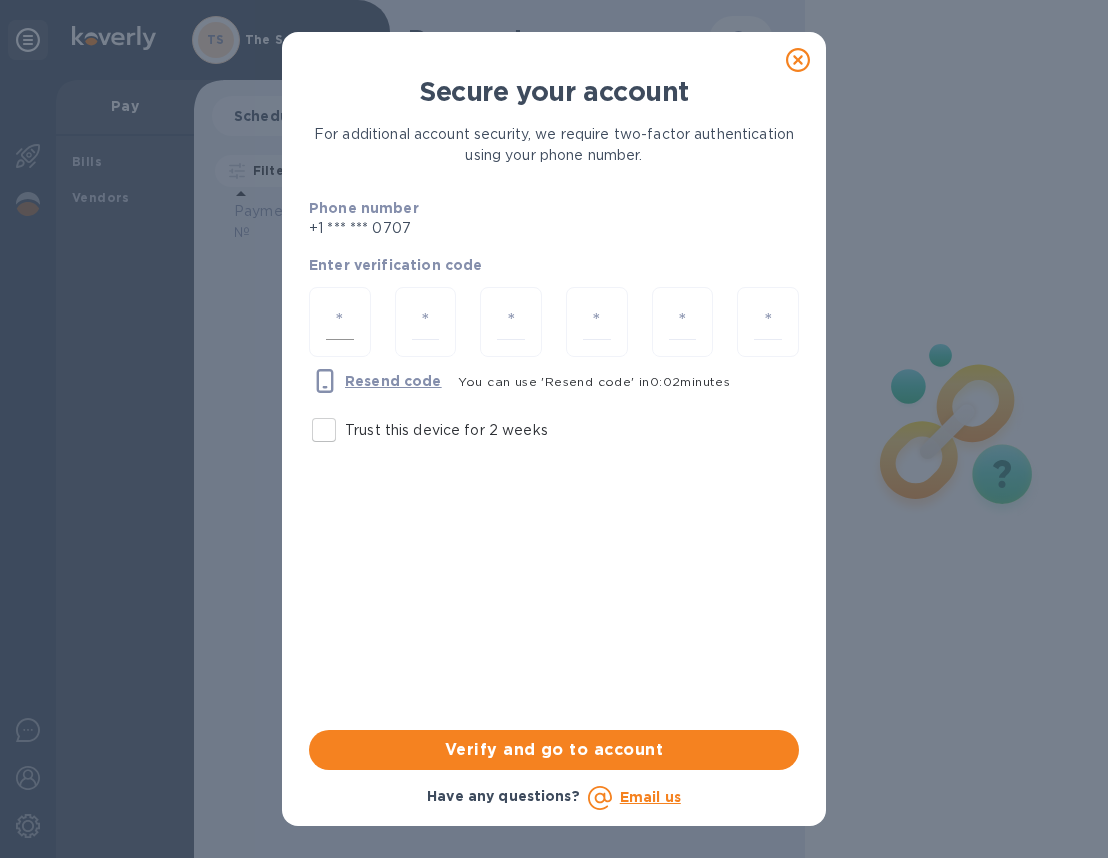 click at bounding box center [340, 322] 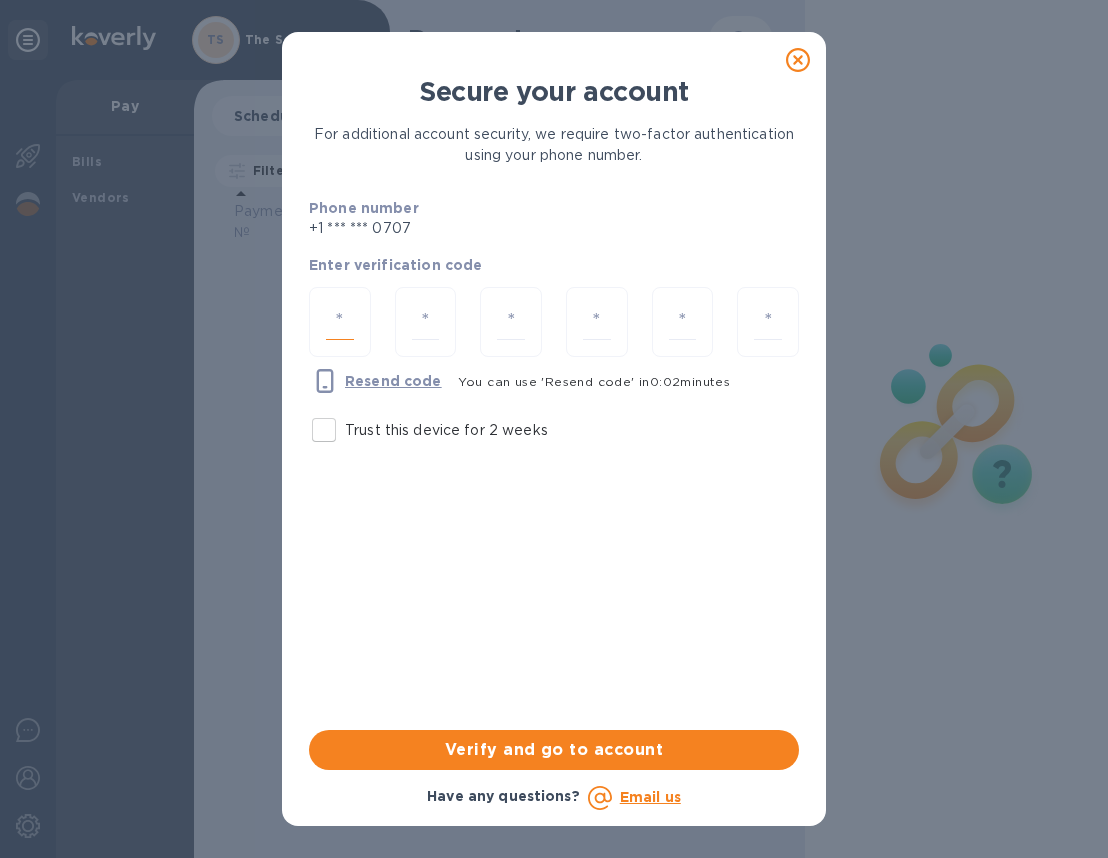 paste on "8" 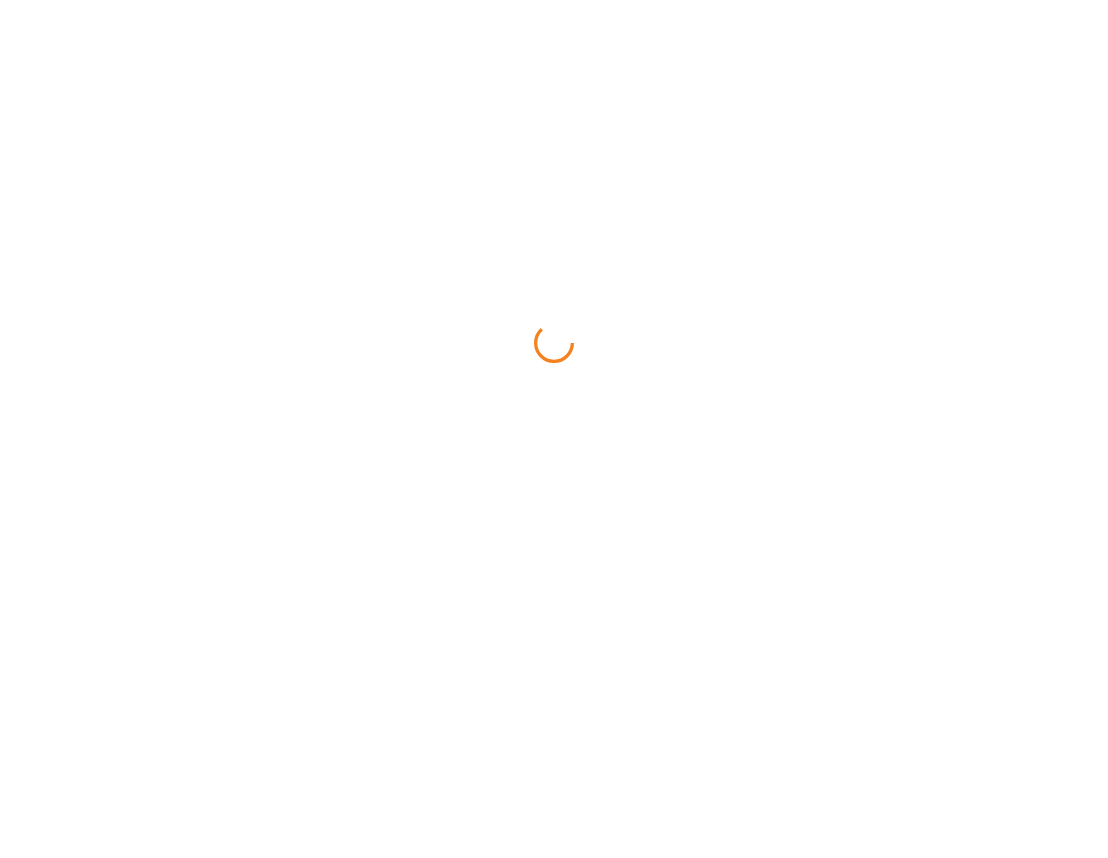scroll, scrollTop: 0, scrollLeft: 0, axis: both 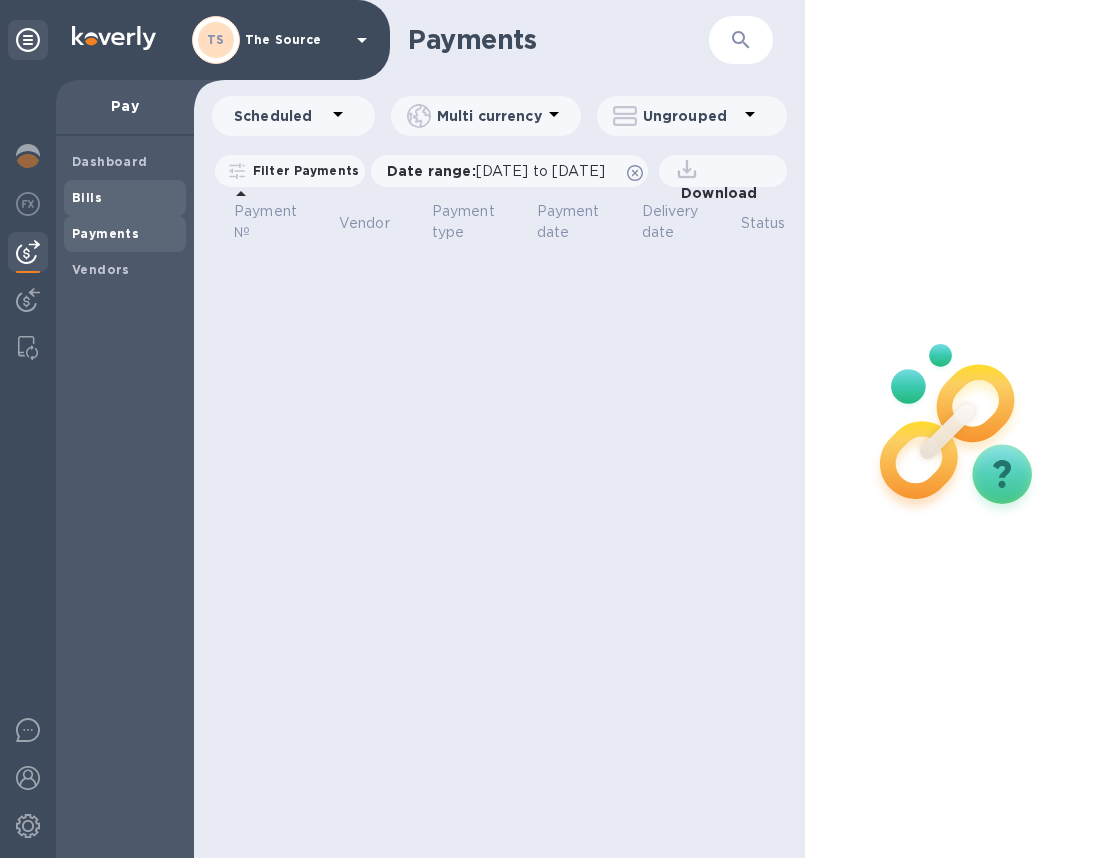 click on "Bills" at bounding box center [87, 197] 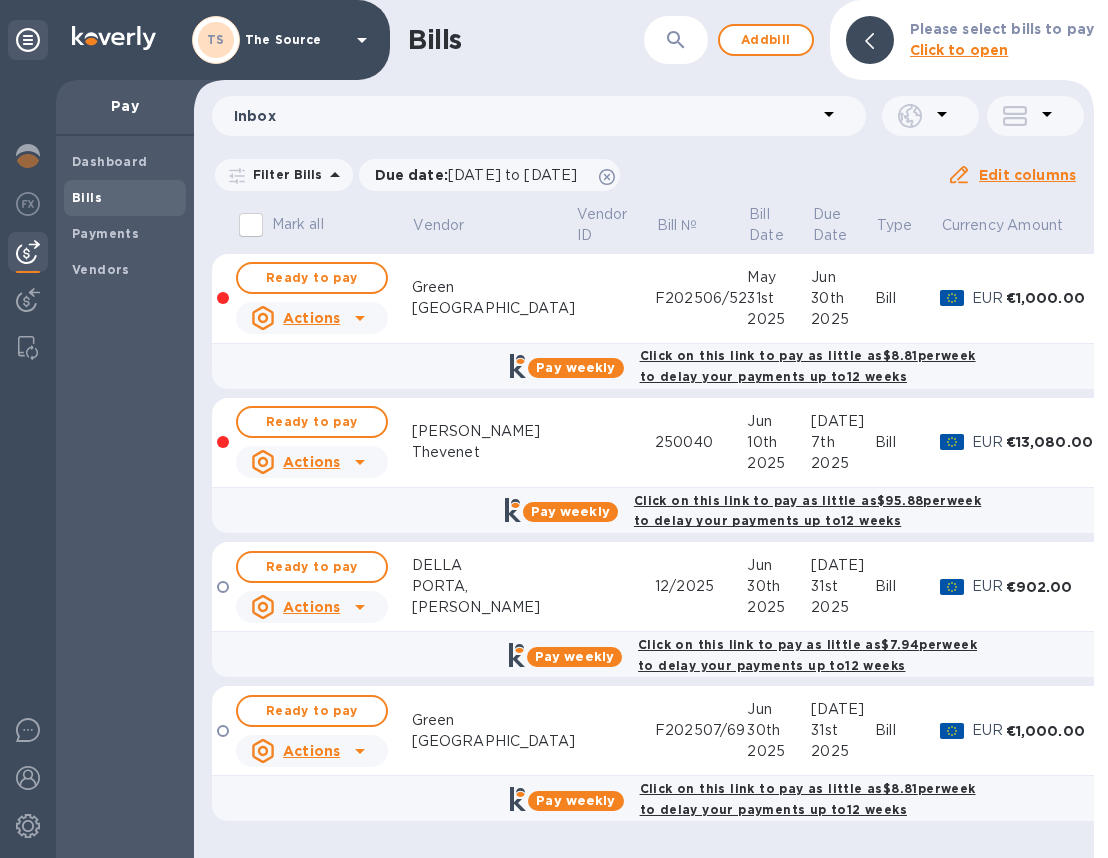 scroll, scrollTop: 0, scrollLeft: 0, axis: both 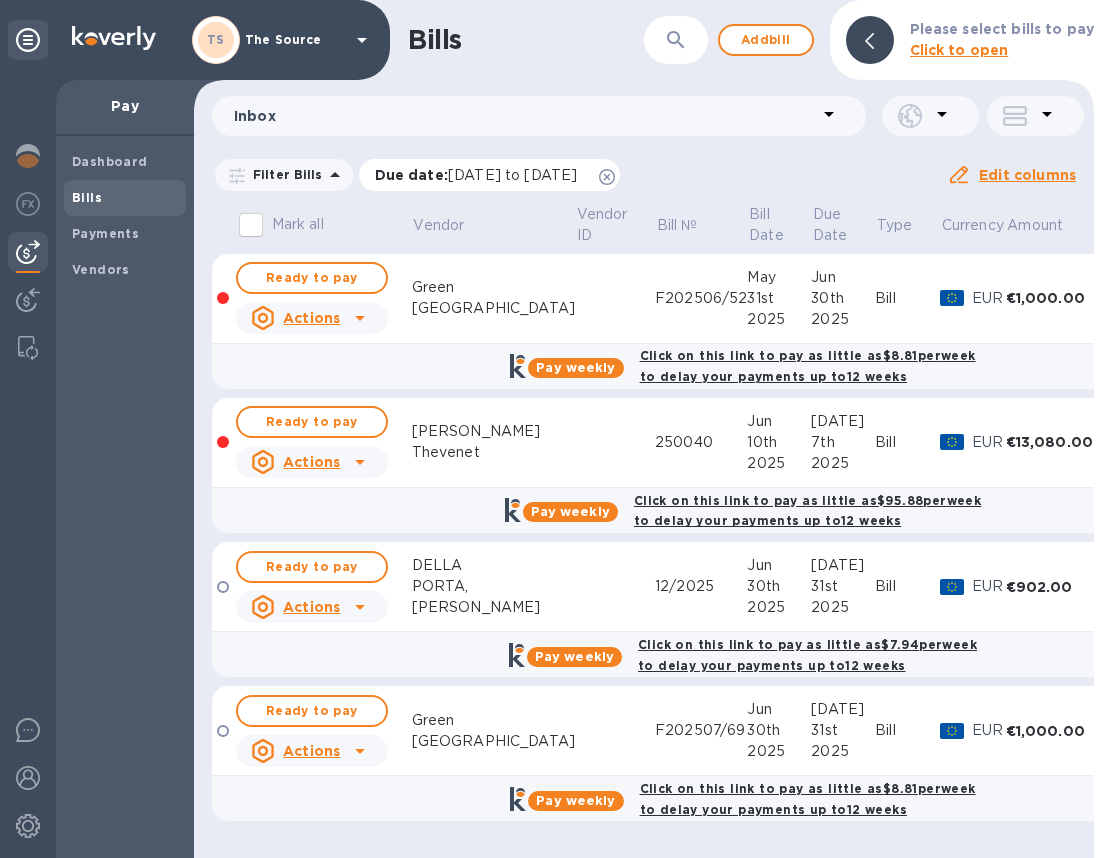 click 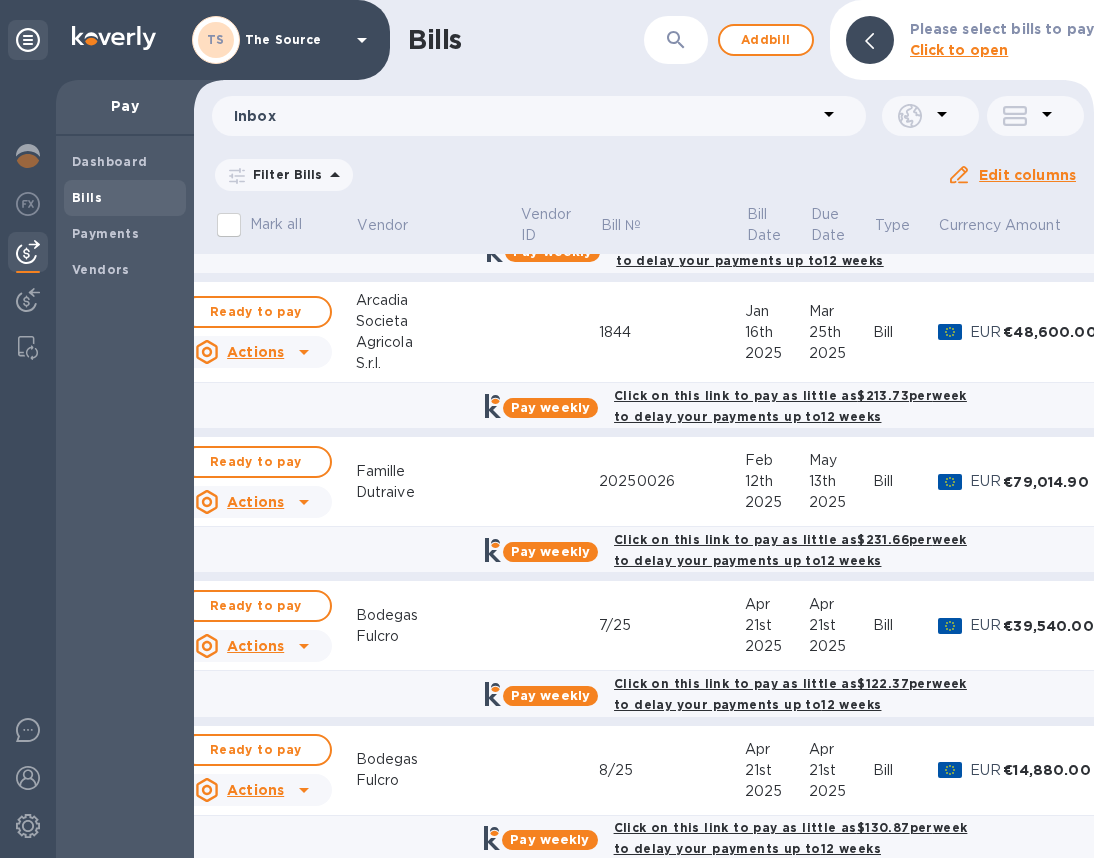 scroll, scrollTop: 1046, scrollLeft: 0, axis: vertical 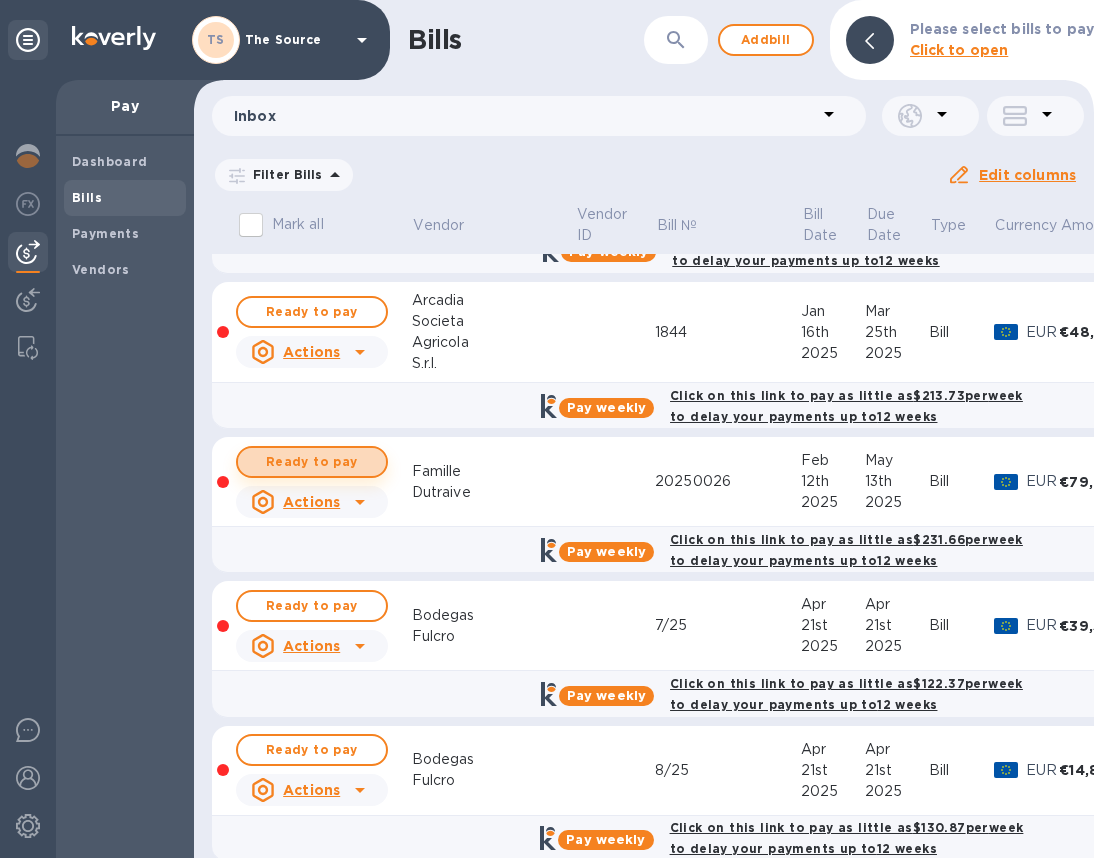 click on "Ready to pay" at bounding box center (312, 462) 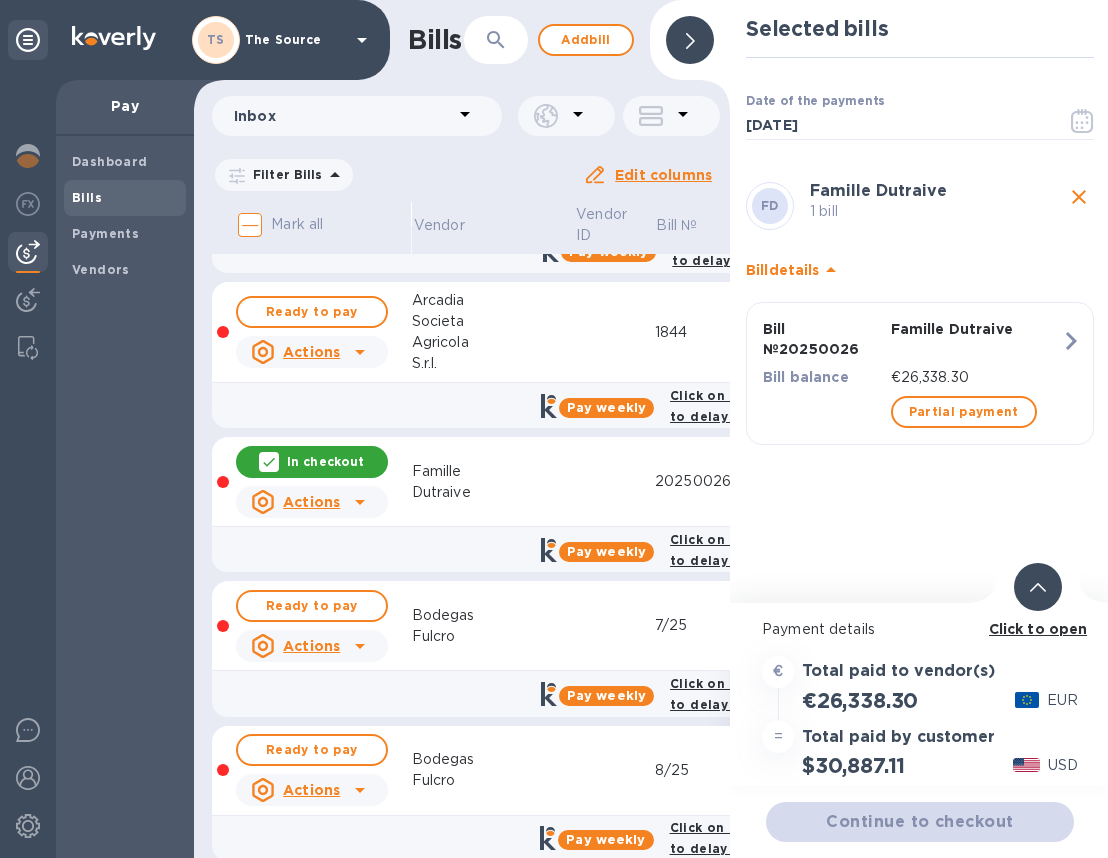 click at bounding box center [1038, 586] 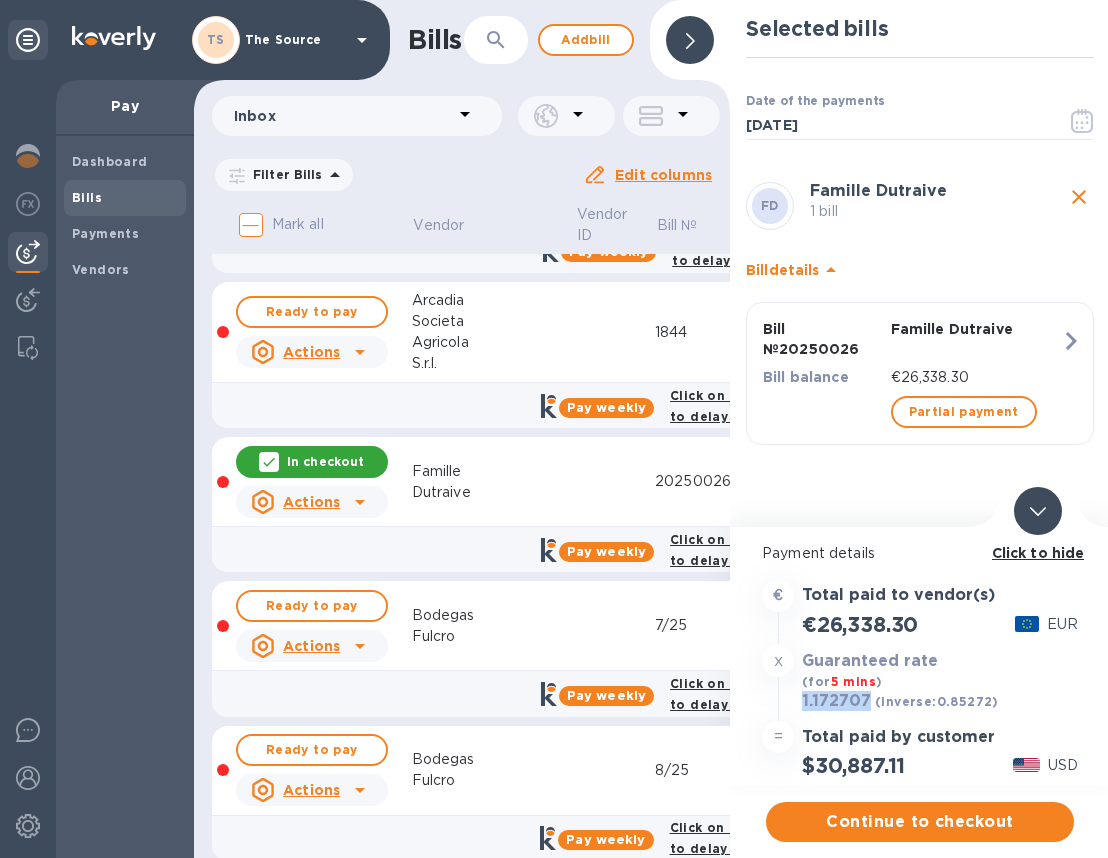 drag, startPoint x: 874, startPoint y: 704, endPoint x: 804, endPoint y: 701, distance: 70.064255 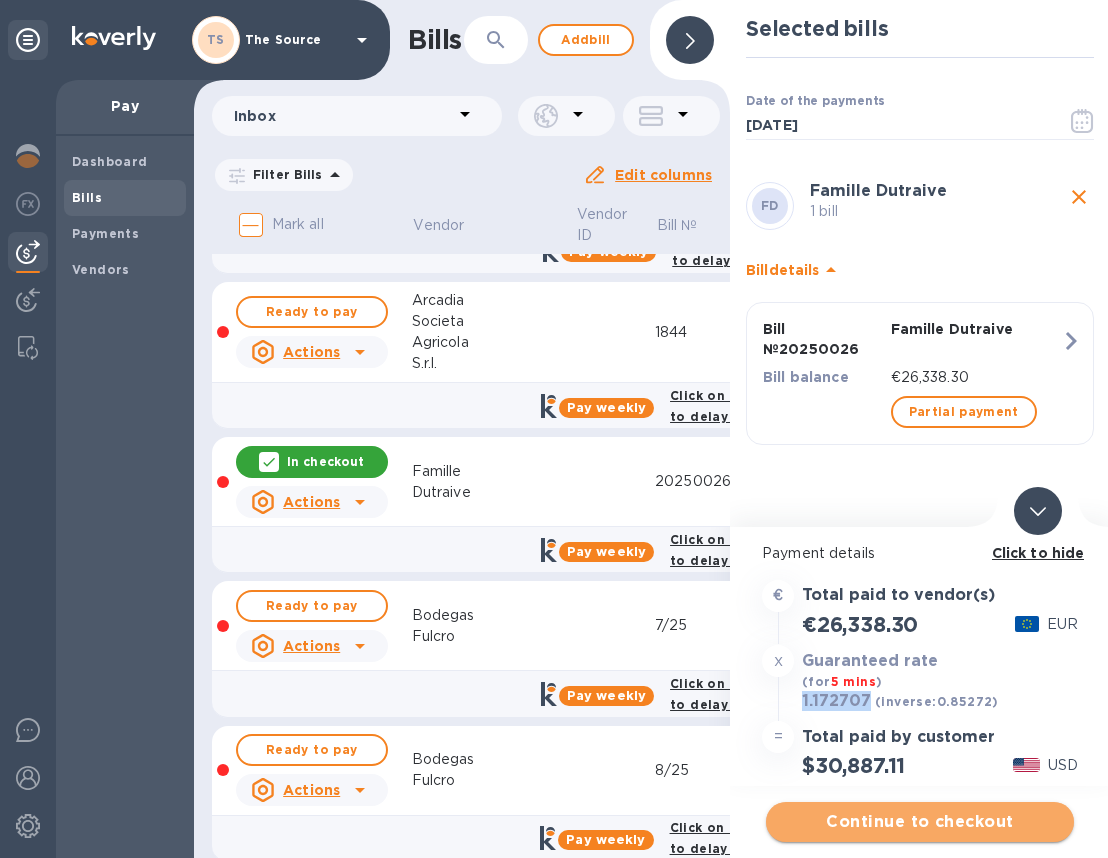 click on "Continue to checkout" at bounding box center (920, 822) 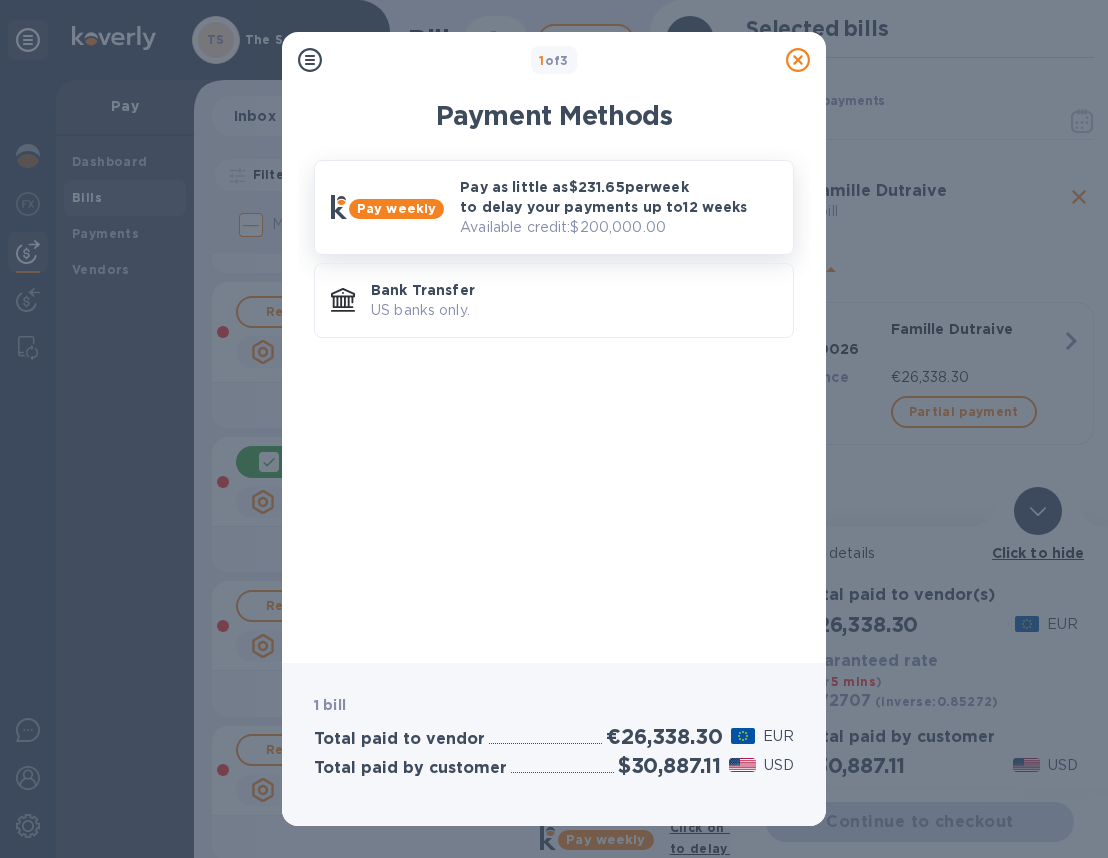 click on "Pay as little as  $231.65  per  week    to delay your payments up to  12 weeks" at bounding box center (618, 197) 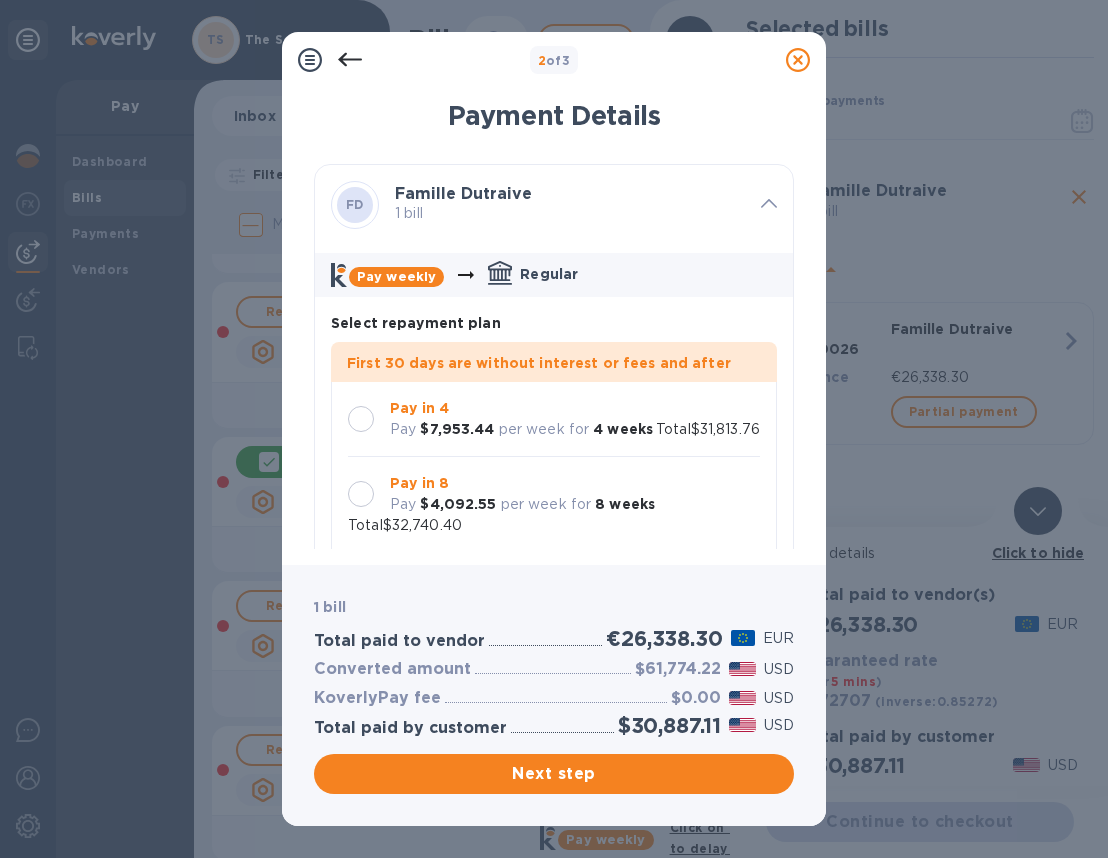 scroll, scrollTop: 58, scrollLeft: 0, axis: vertical 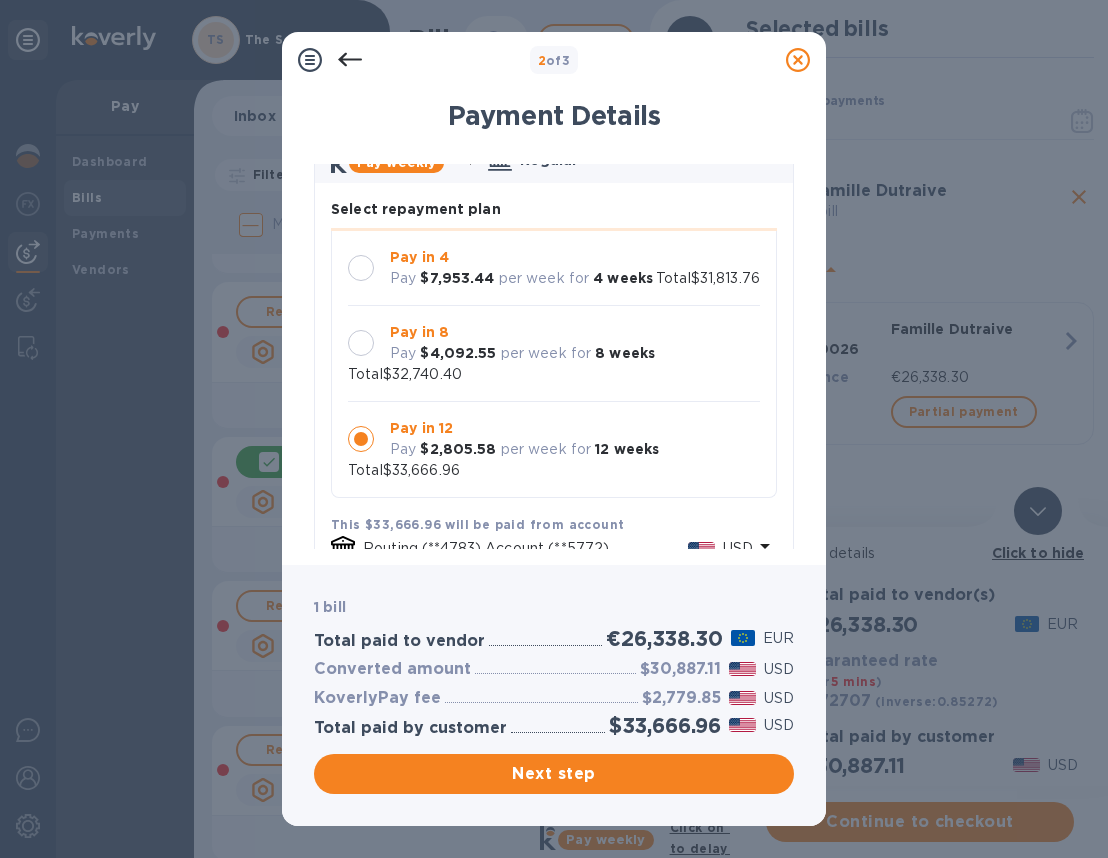 click at bounding box center [361, 343] 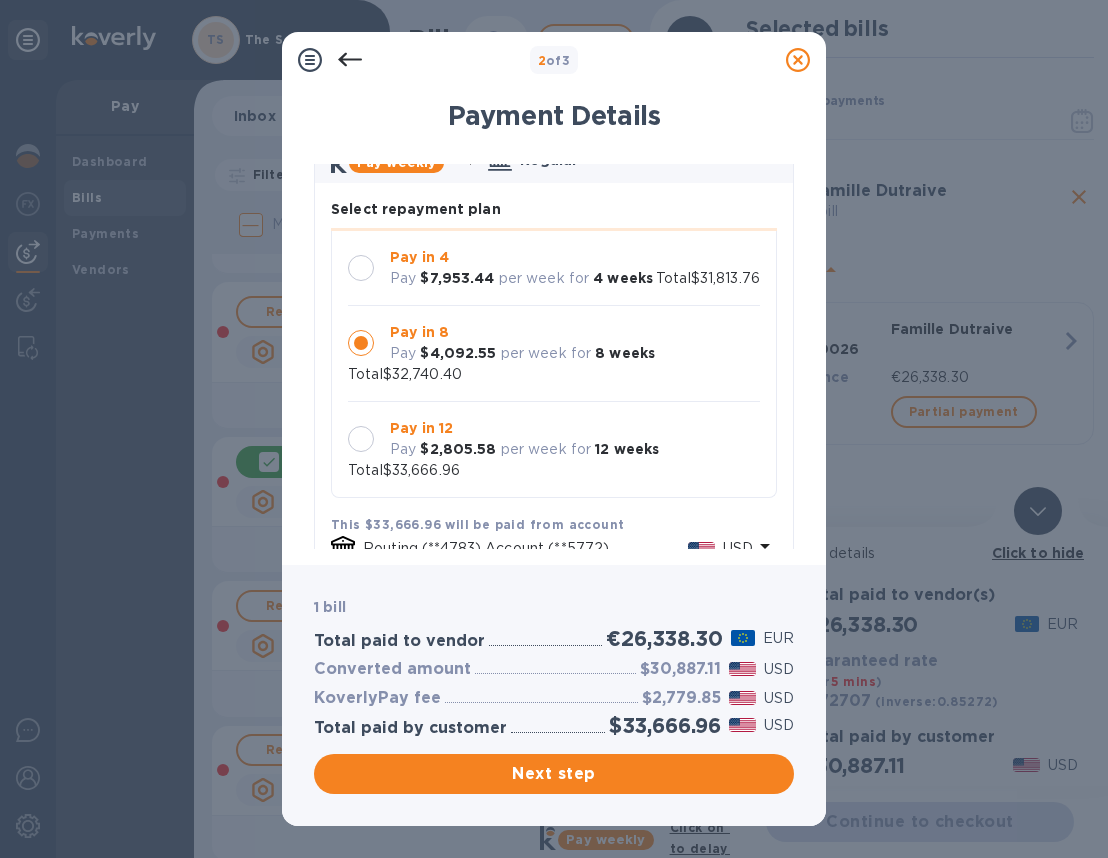 scroll, scrollTop: 25, scrollLeft: 0, axis: vertical 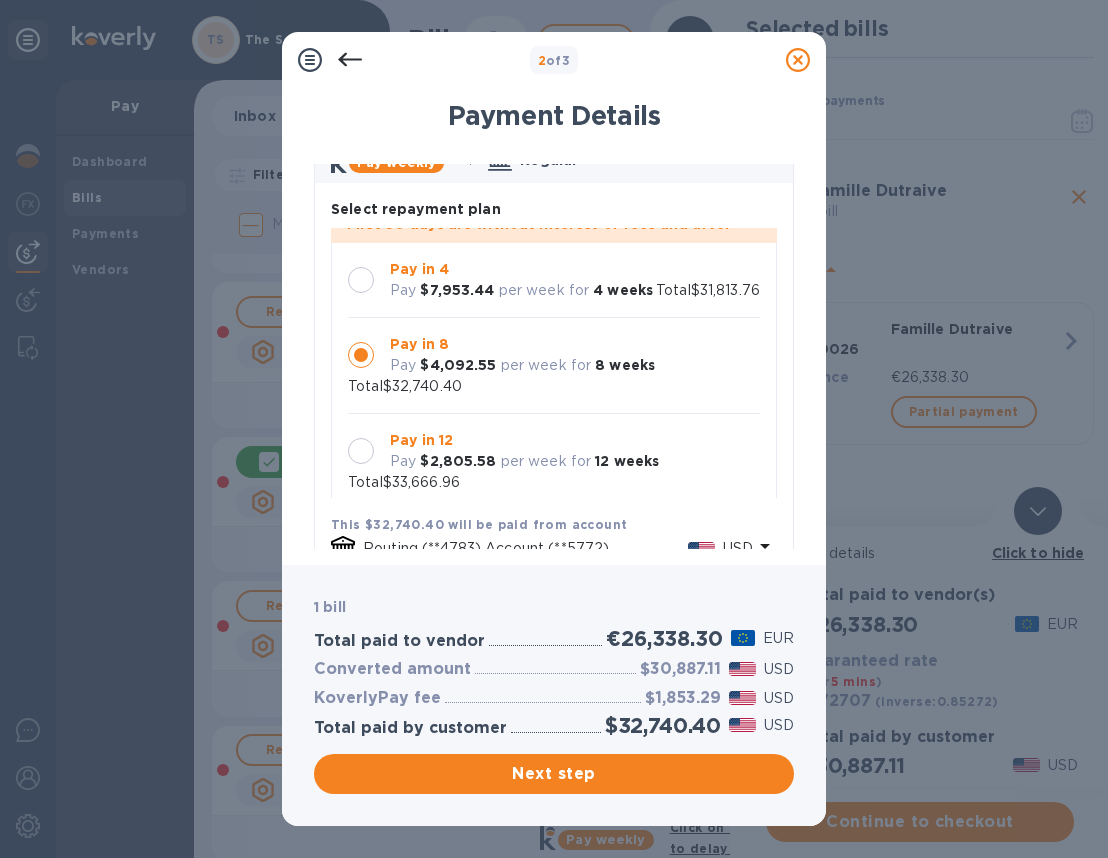 click at bounding box center [361, 280] 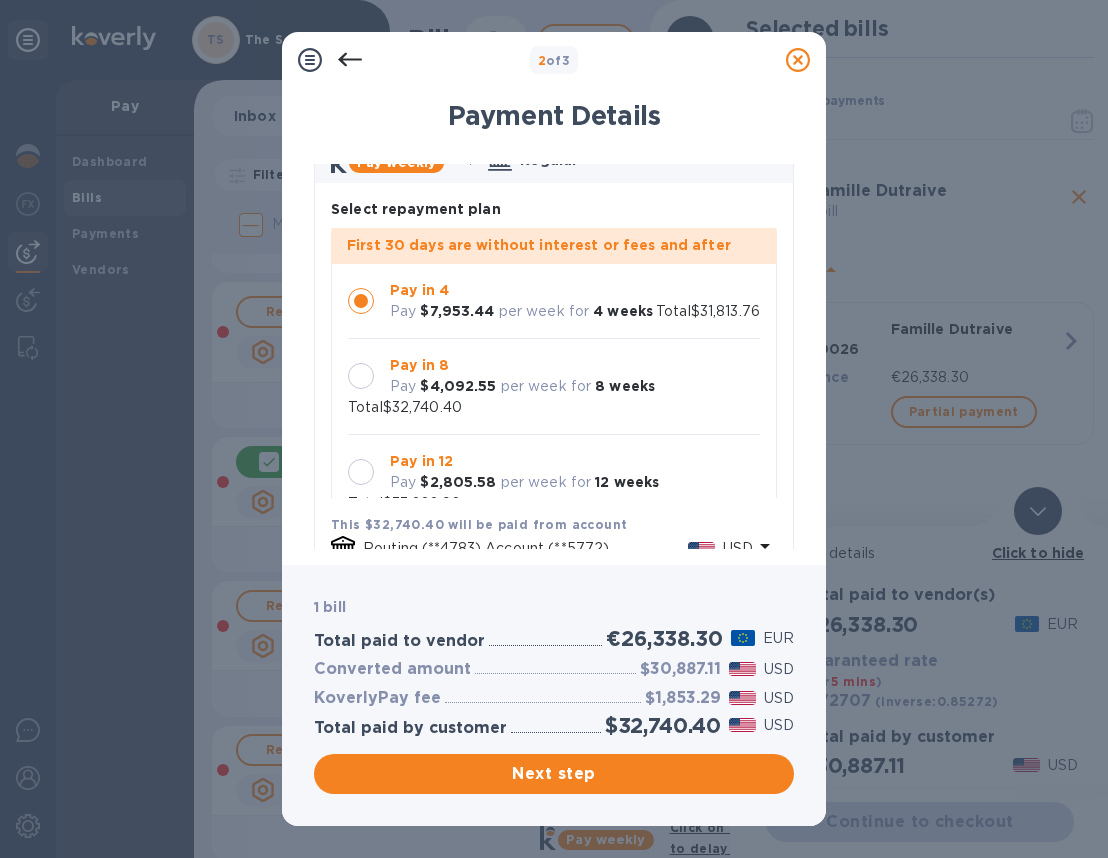 scroll, scrollTop: 0, scrollLeft: 0, axis: both 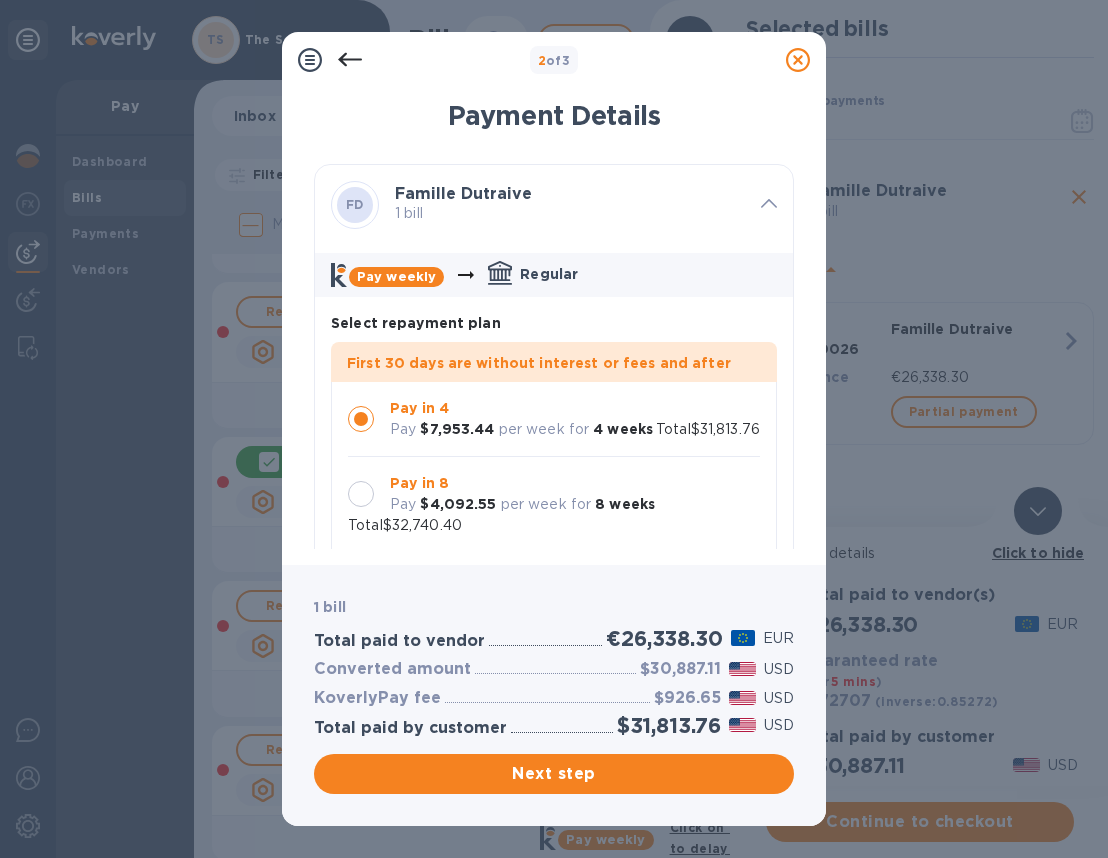 click 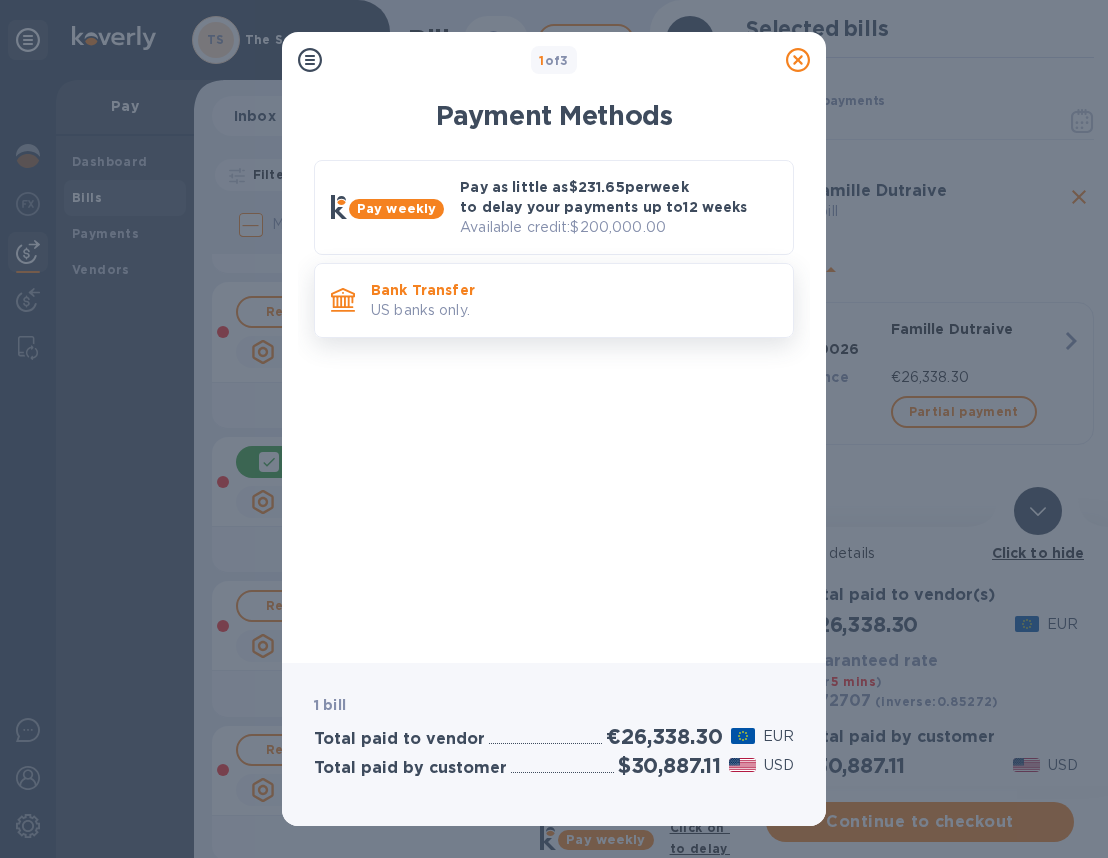 click on "Bank Transfer" at bounding box center [574, 290] 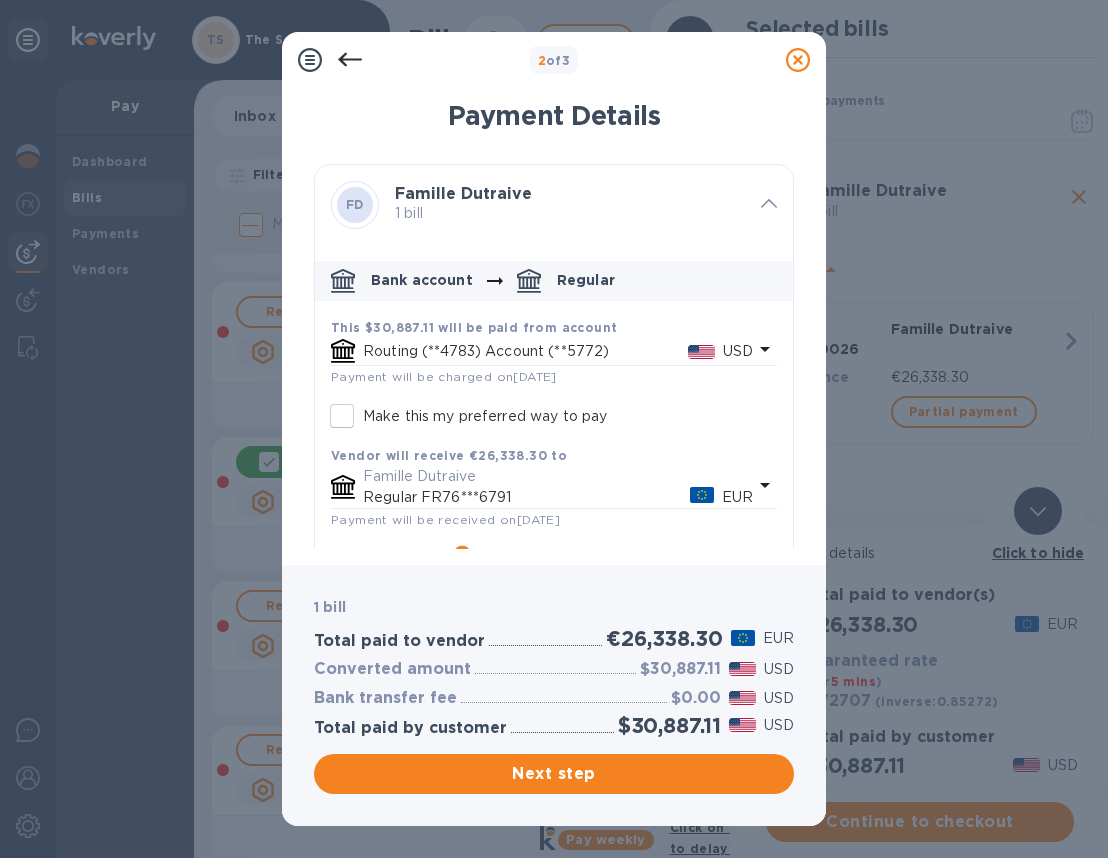 click 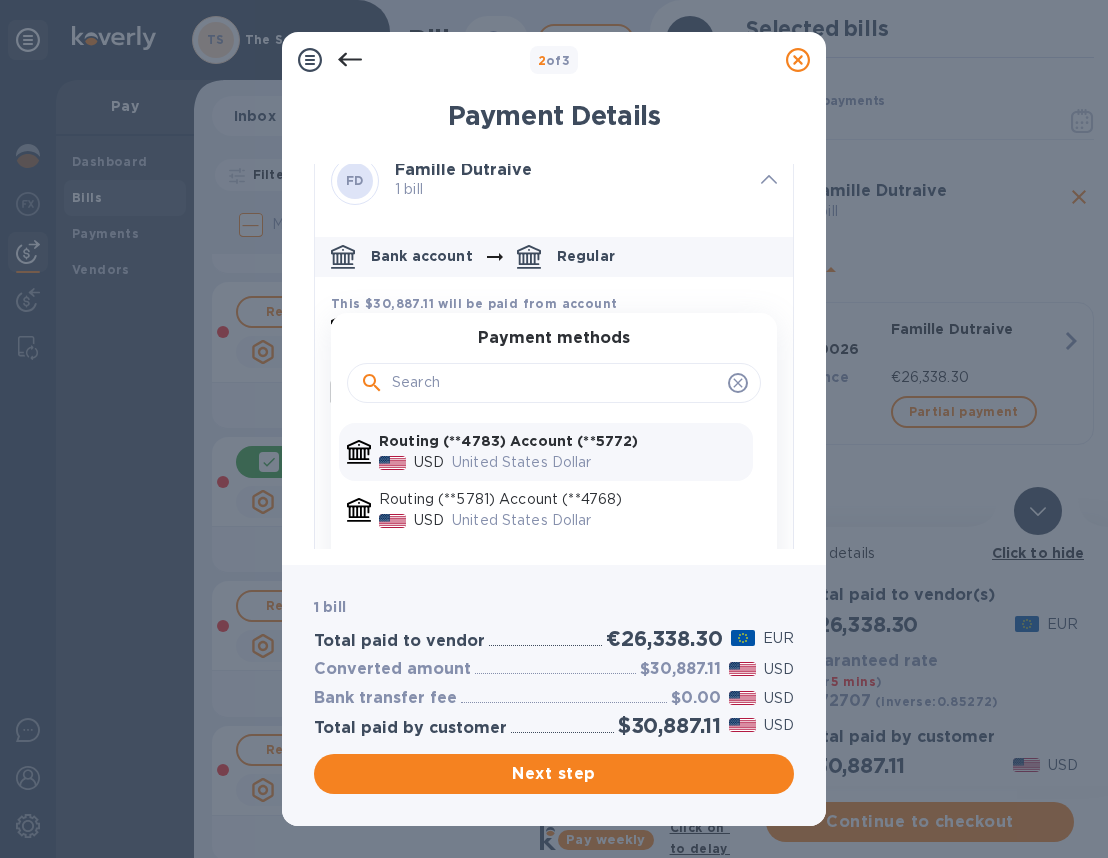scroll, scrollTop: 43, scrollLeft: 0, axis: vertical 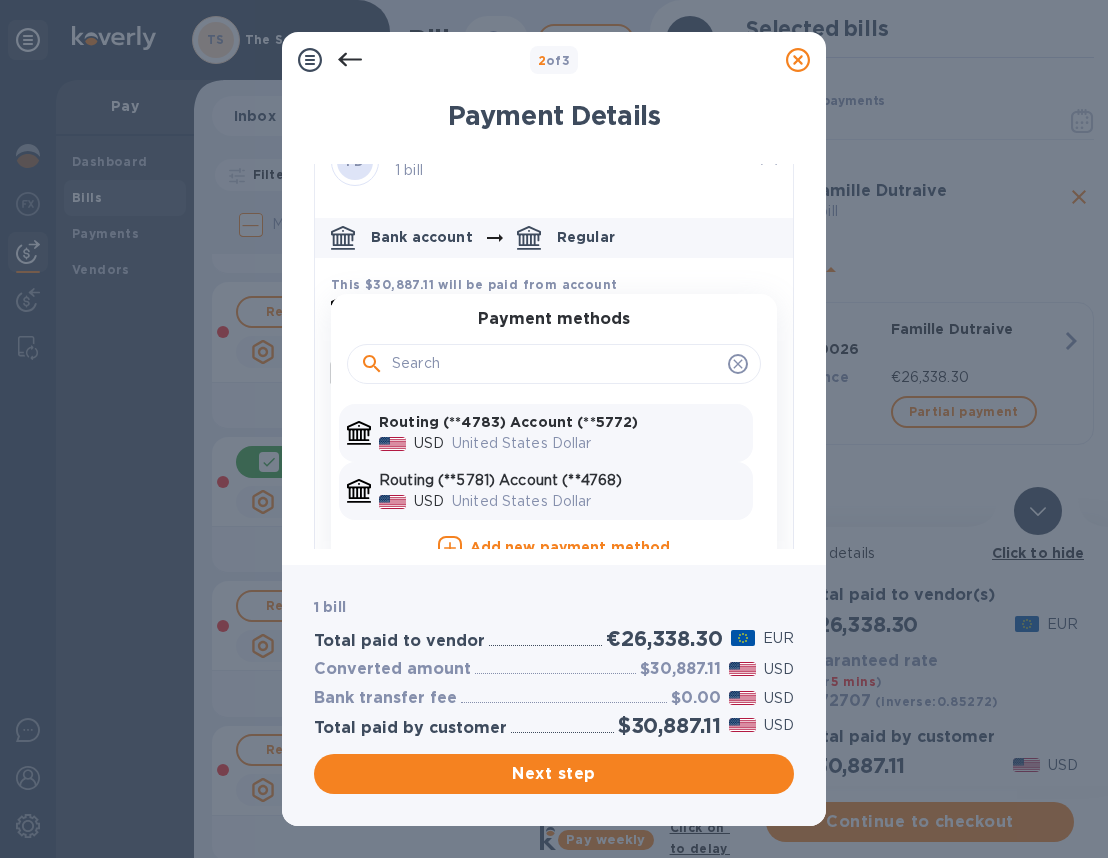 click on "Routing  (**5781) Account  (**4768)" at bounding box center [562, 480] 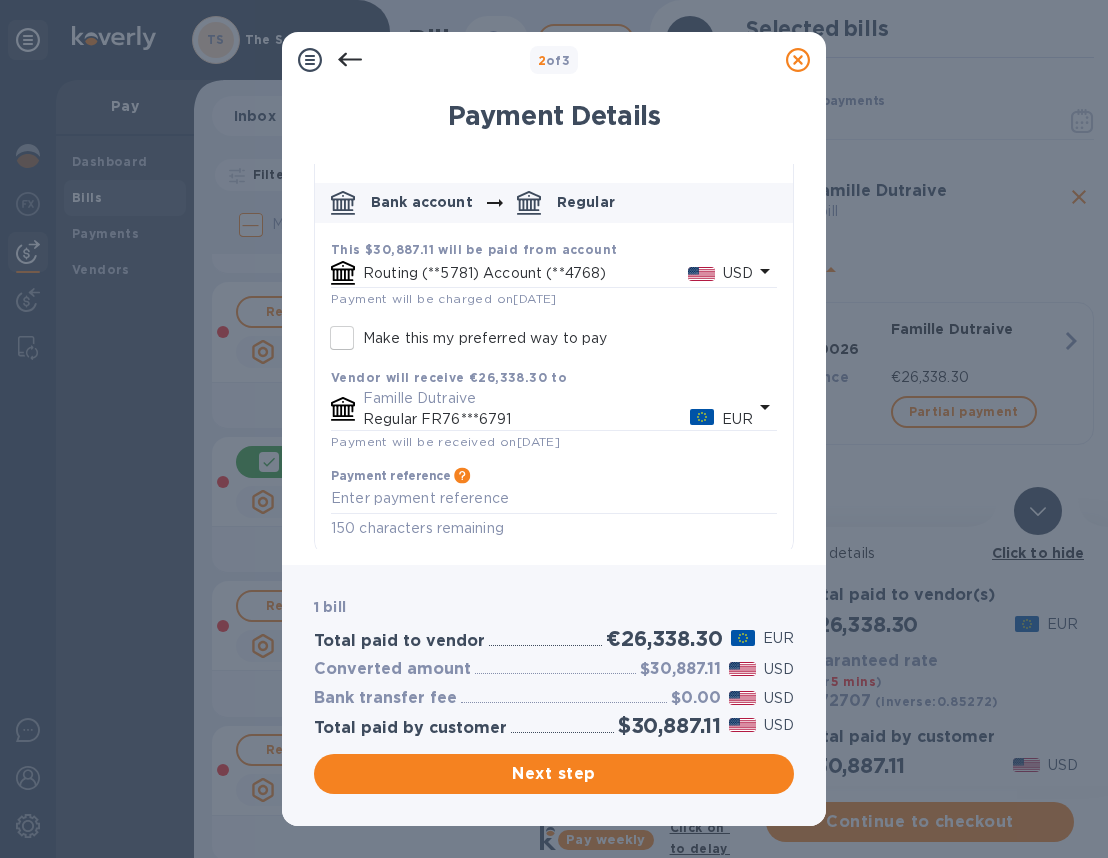 scroll, scrollTop: 89, scrollLeft: 0, axis: vertical 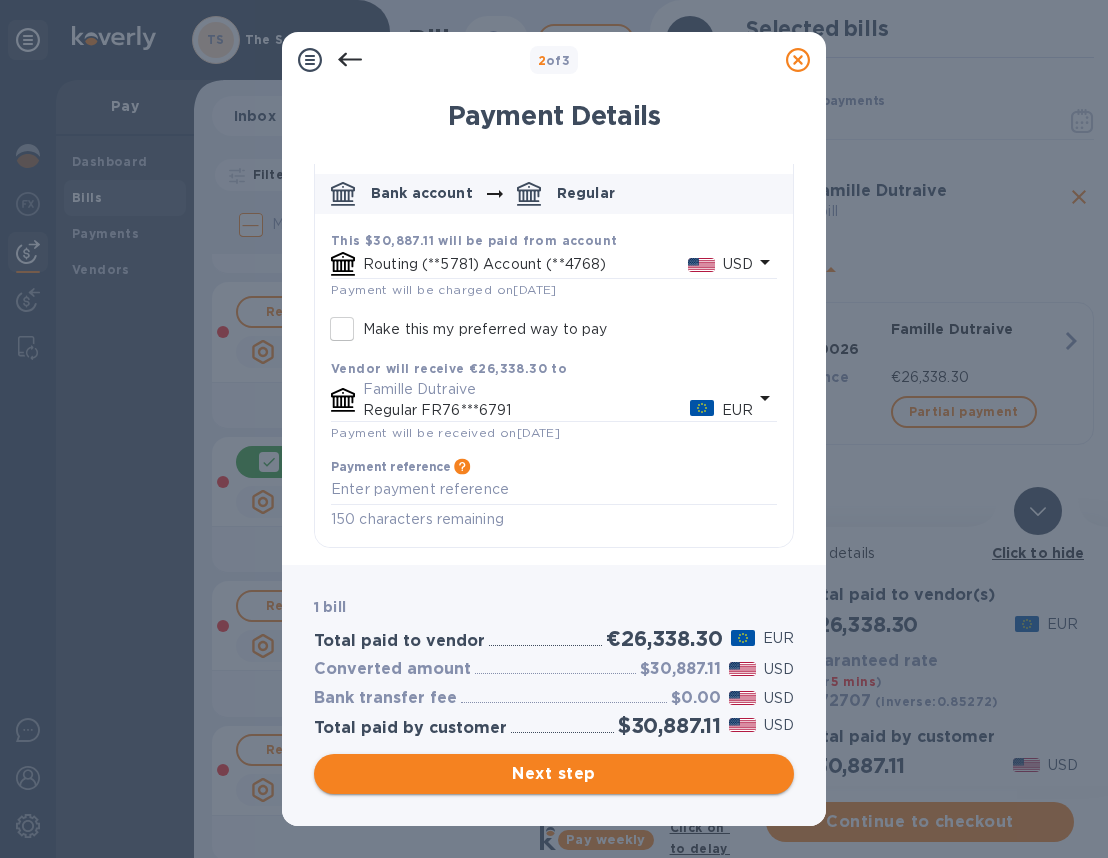 click on "Next step" at bounding box center [554, 774] 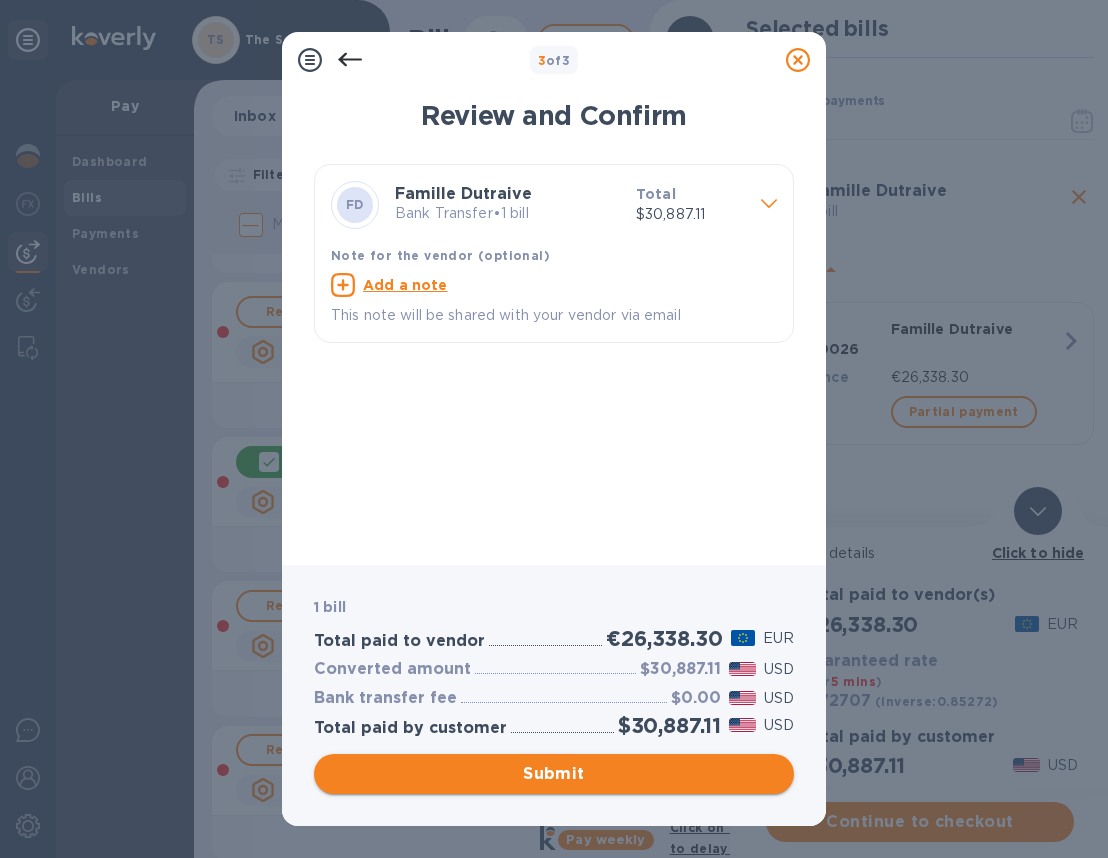 click on "Submit" at bounding box center (554, 774) 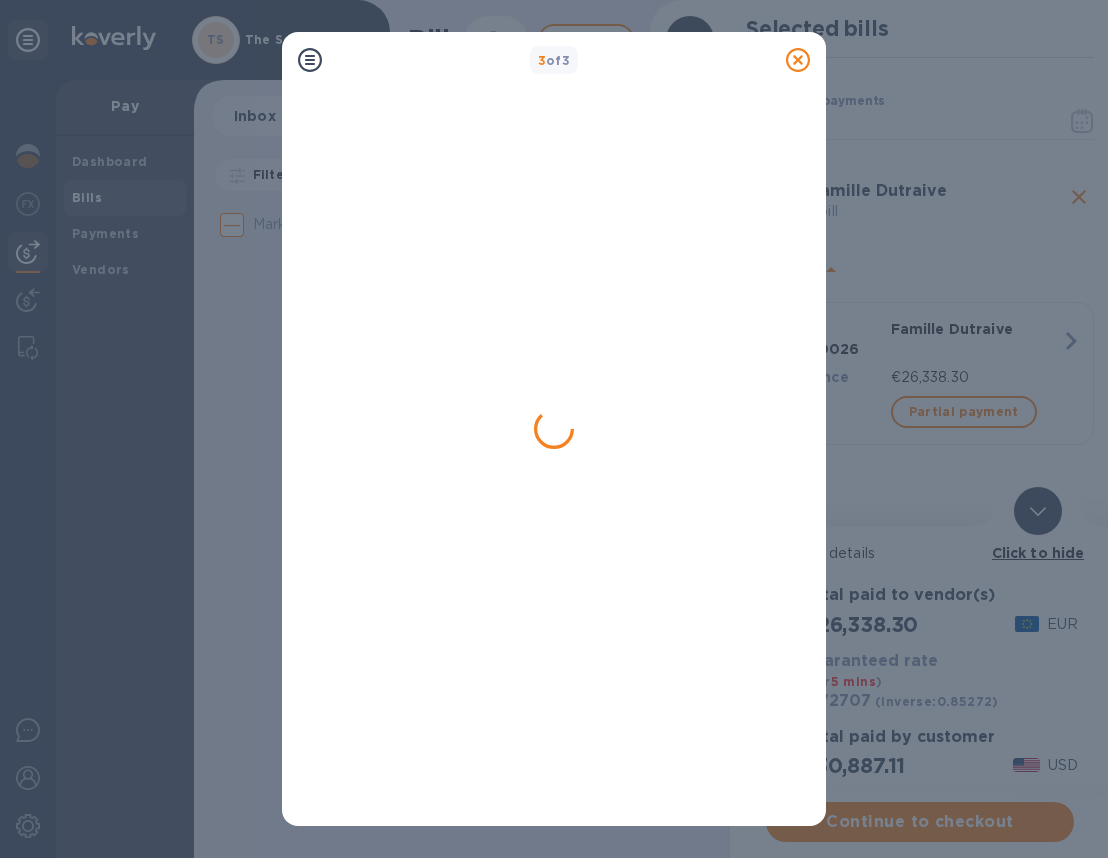 scroll, scrollTop: 0, scrollLeft: 0, axis: both 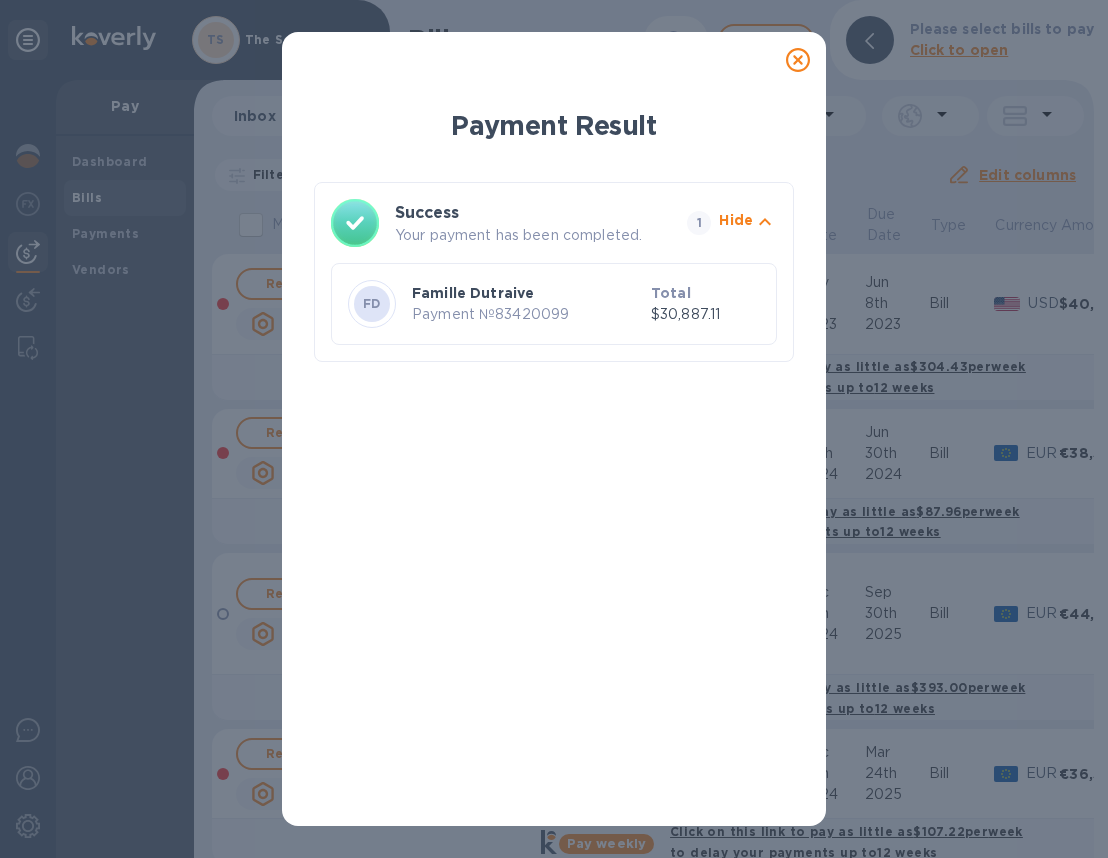 click 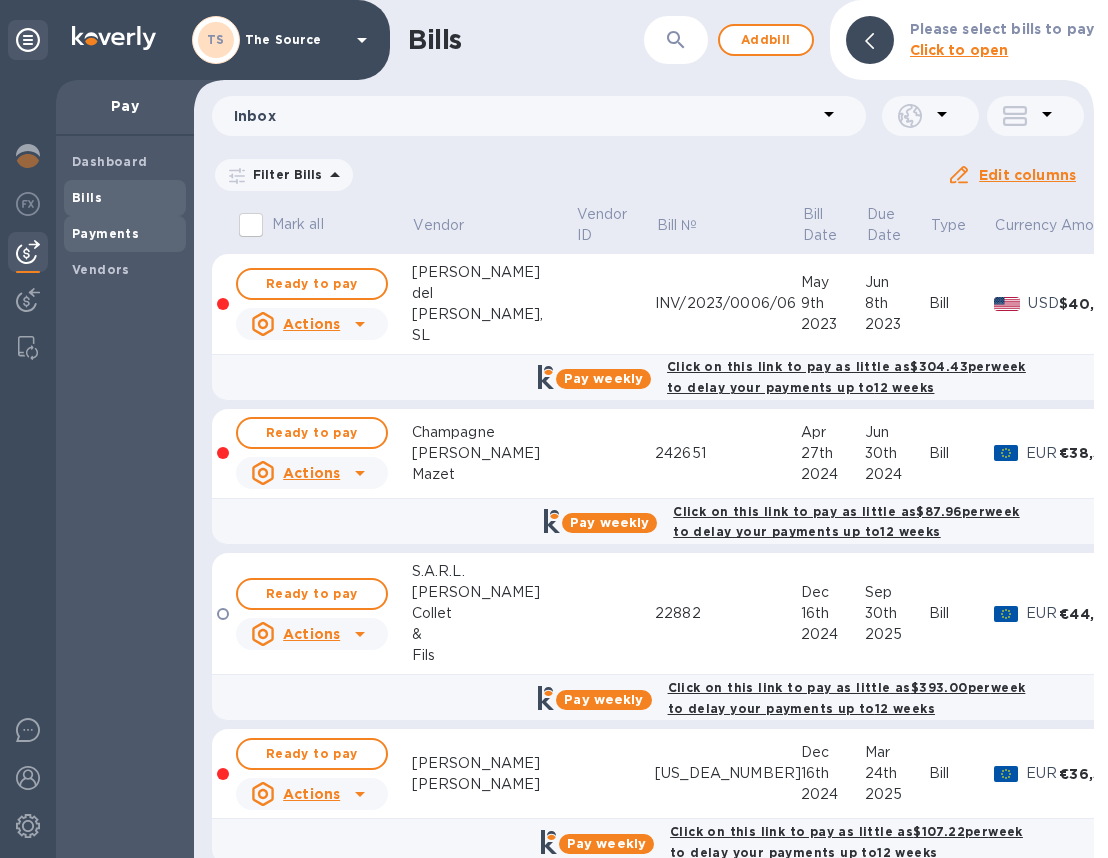 click on "Payments" at bounding box center [105, 234] 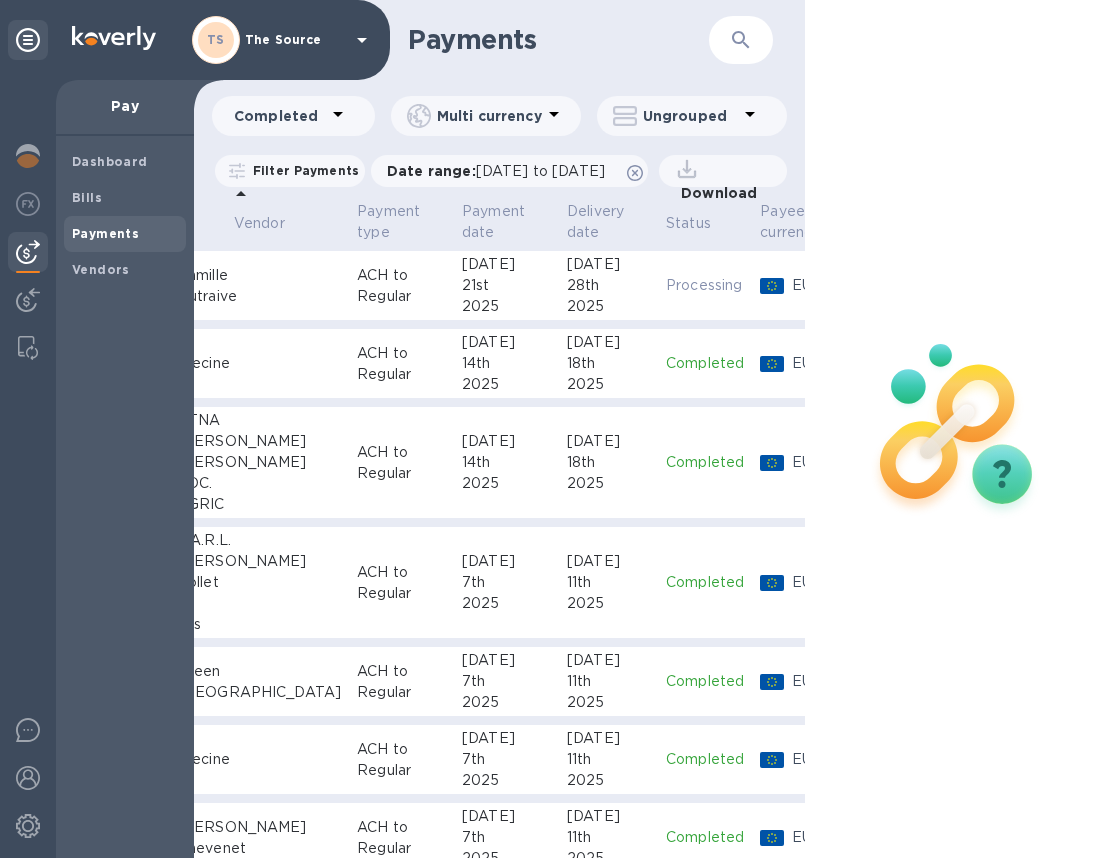 scroll, scrollTop: 0, scrollLeft: 270, axis: horizontal 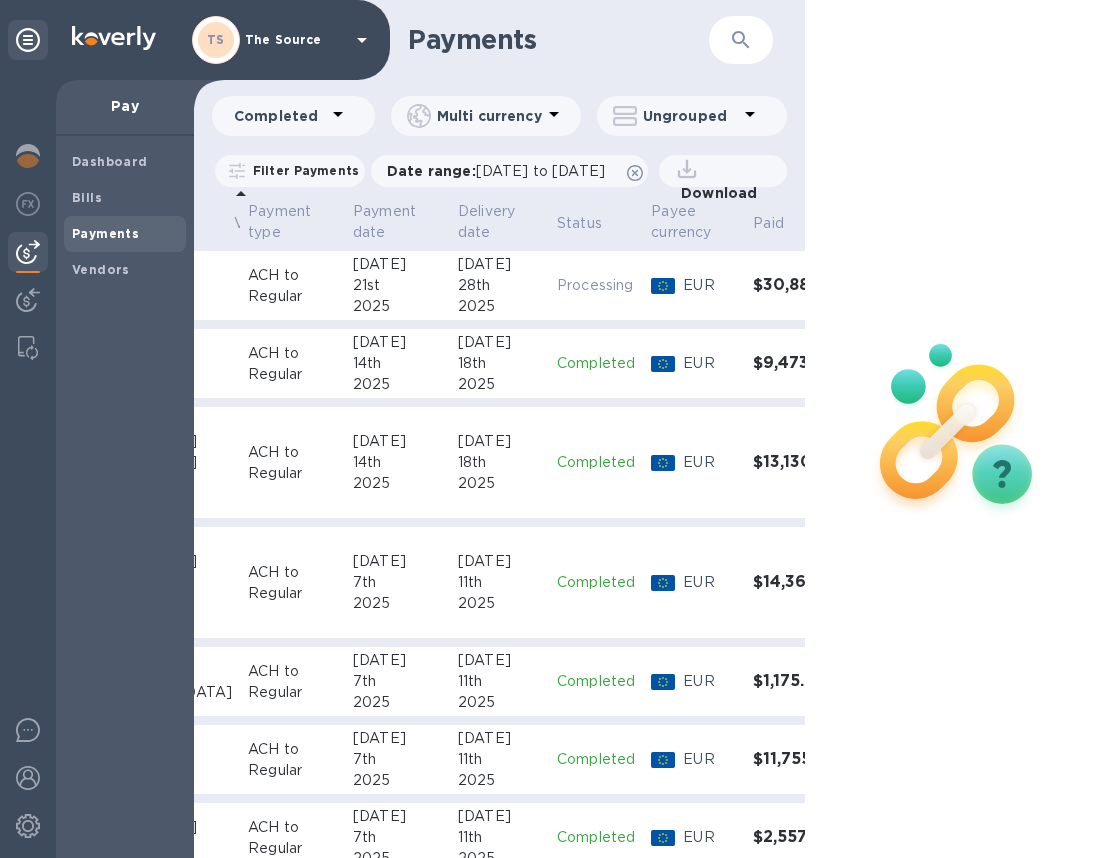 click on "Processing" at bounding box center (596, 286) 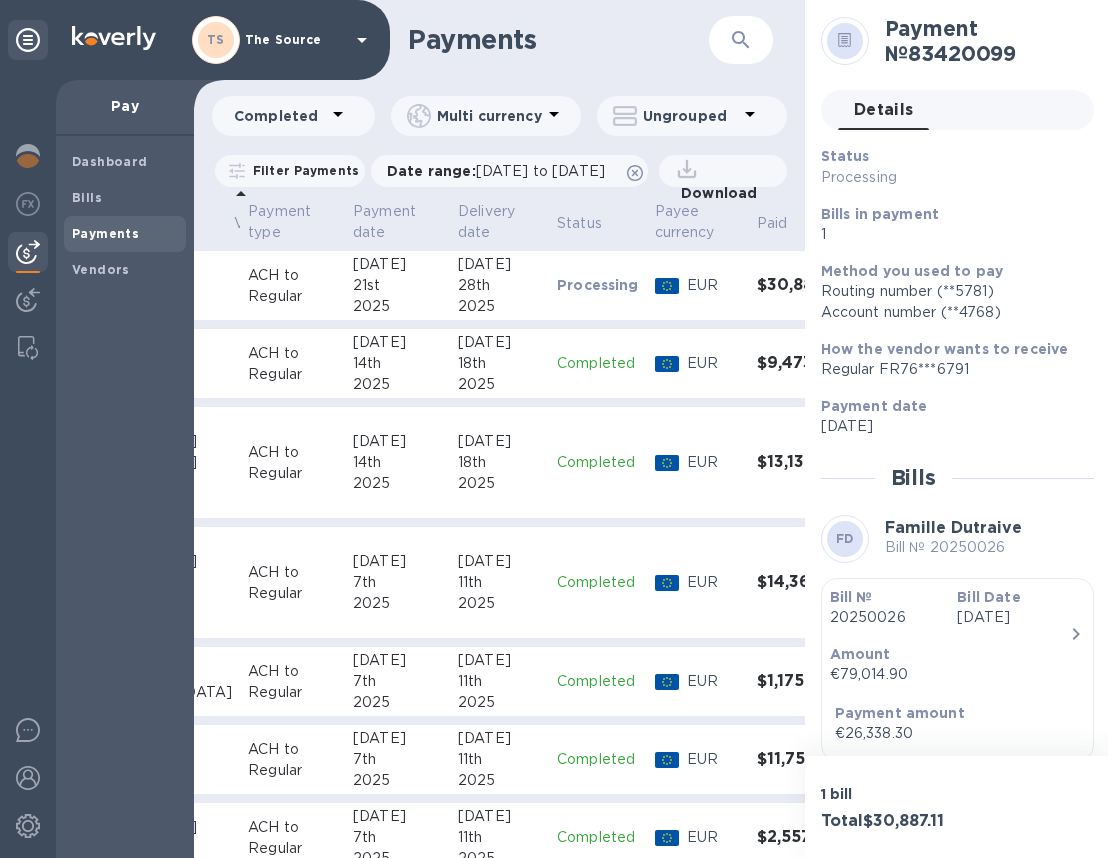 scroll, scrollTop: 20, scrollLeft: 0, axis: vertical 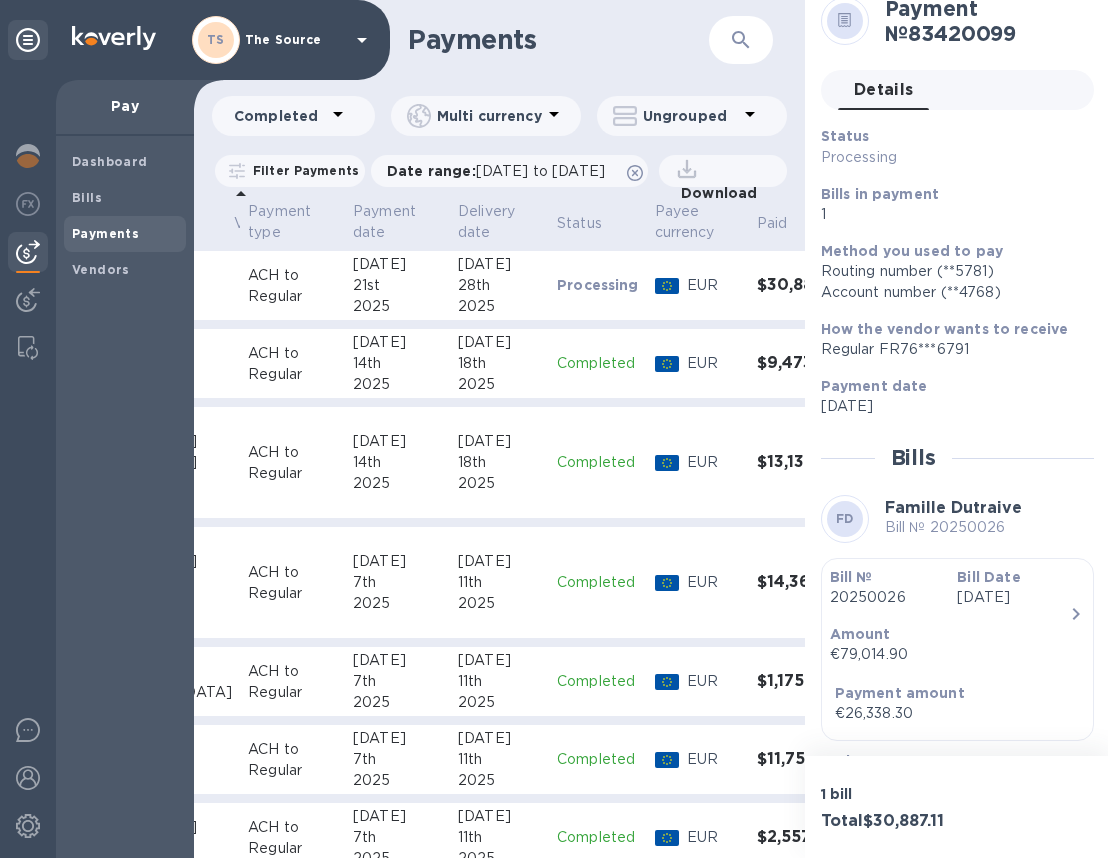 drag, startPoint x: 822, startPoint y: 248, endPoint x: 855, endPoint y: 425, distance: 180.04999 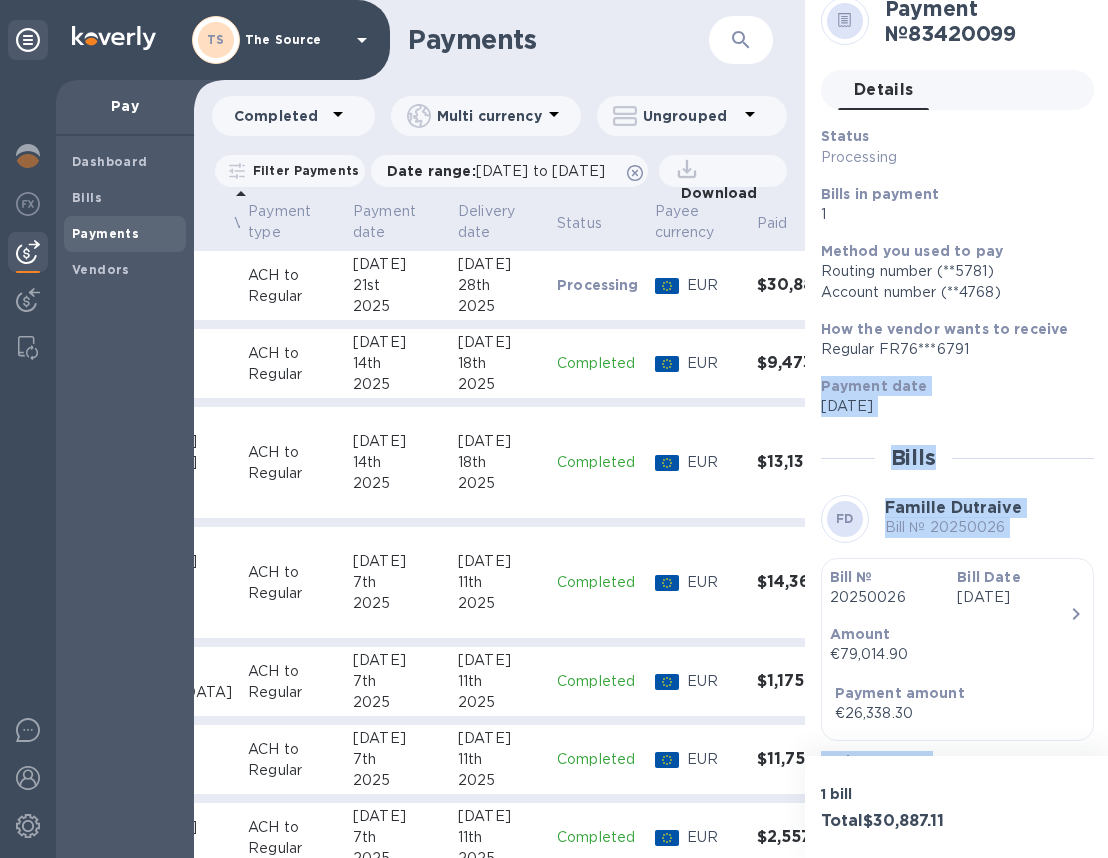 scroll, scrollTop: 185, scrollLeft: 0, axis: vertical 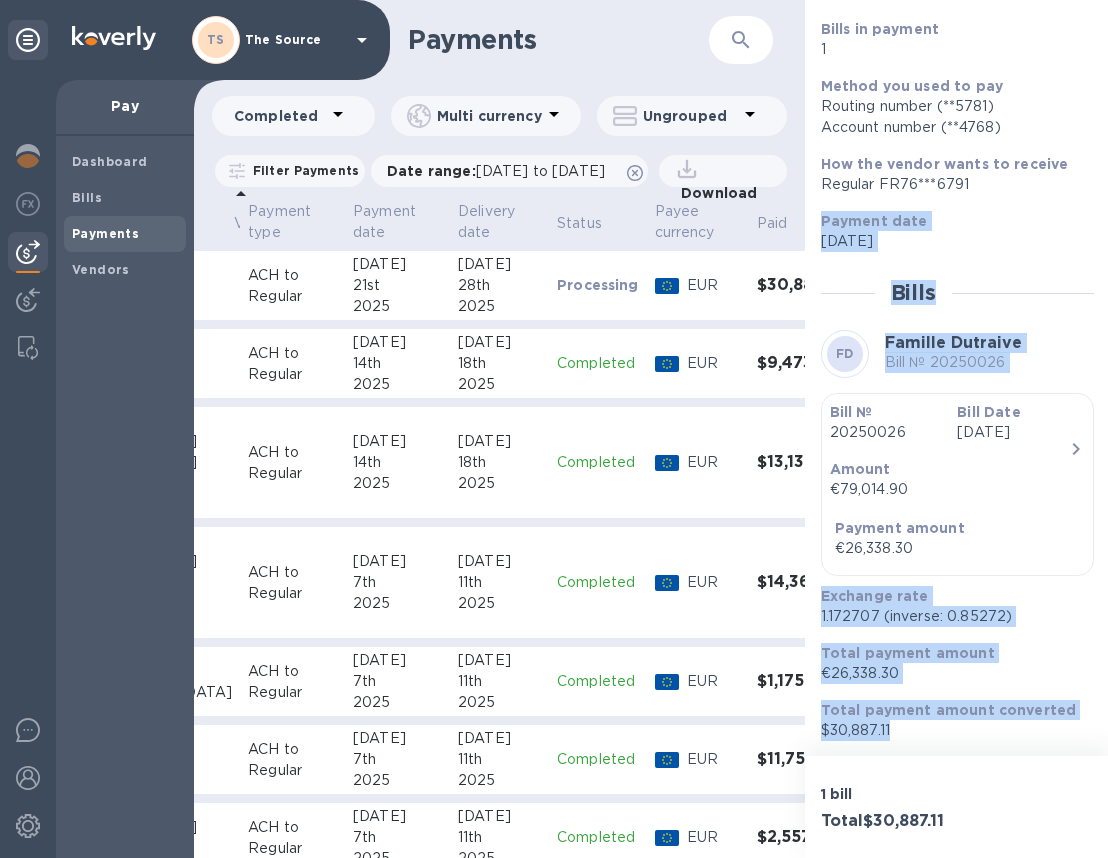 drag, startPoint x: 823, startPoint y: 383, endPoint x: 972, endPoint y: 744, distance: 390.54065 